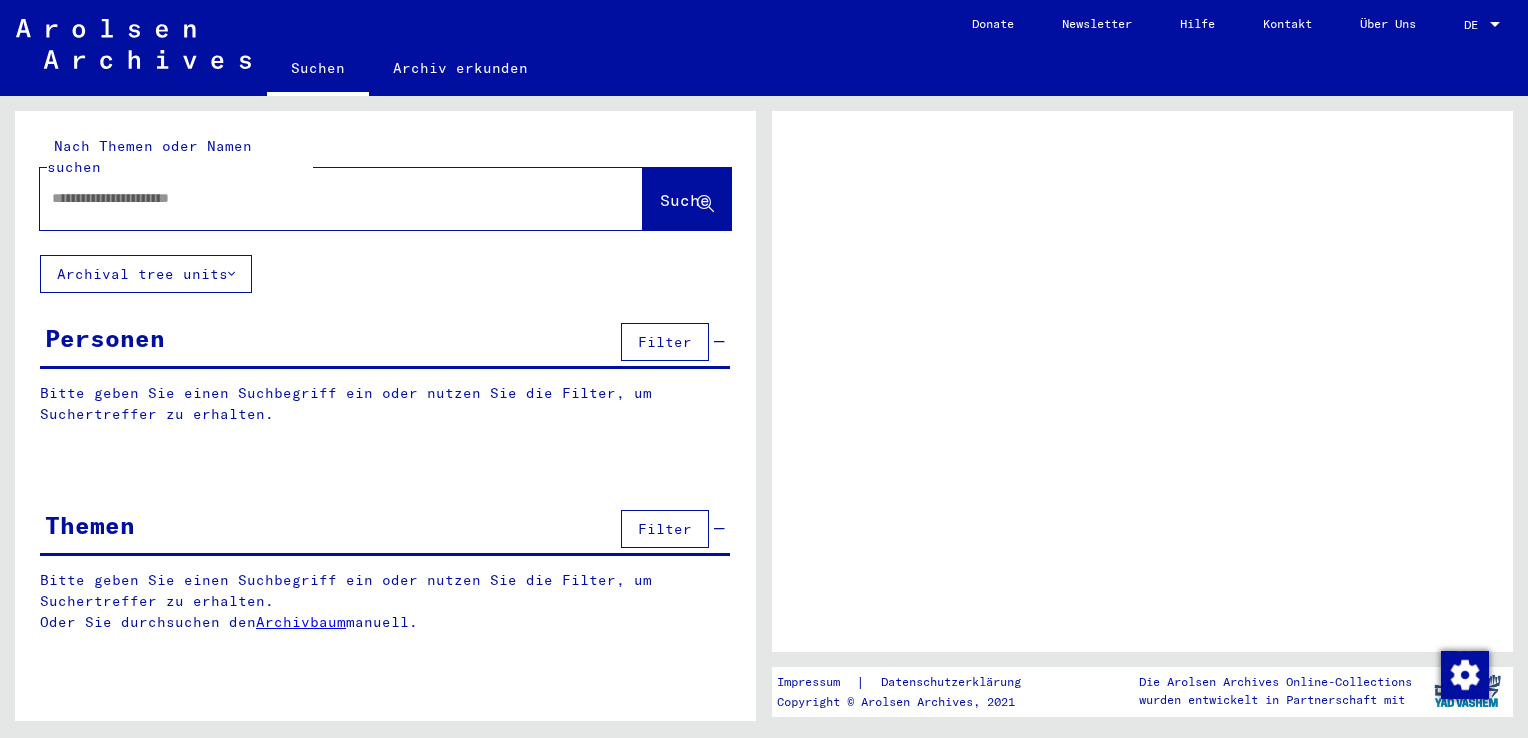 scroll, scrollTop: 0, scrollLeft: 0, axis: both 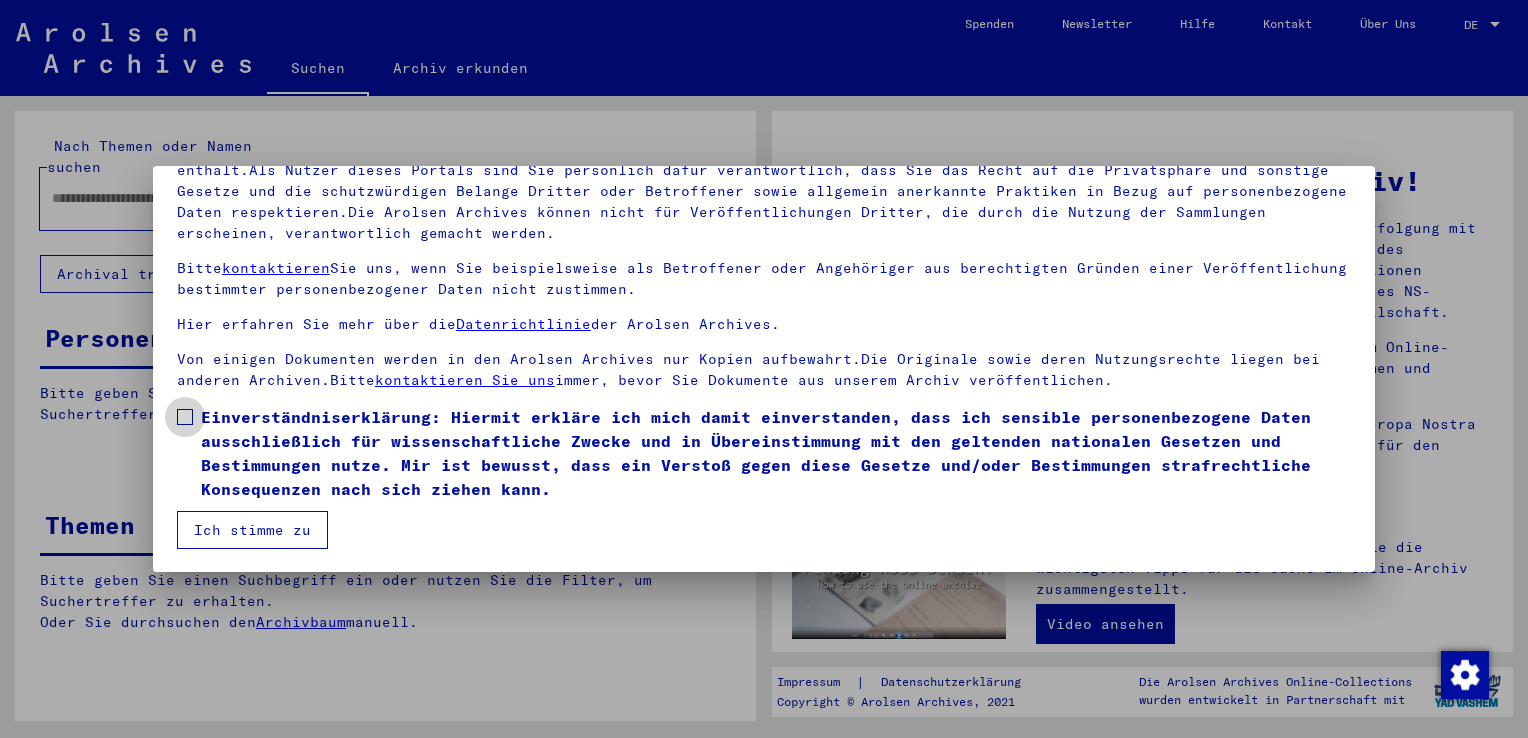 click on "Einverständniserklärung: Hiermit erkläre ich mich damit einverstanden, dass ich sensible personenbezogene Daten ausschließlich für wissenschaftliche Zwecke und in Übereinstimmung mit den geltenden nationalen Gesetzen und Bestimmungen nutze. Mir ist bewusst, dass ein Verstoß gegen diese Gesetze und/oder Bestimmungen strafrechtliche Konsequenzen nach sich ziehen kann." at bounding box center (776, 453) 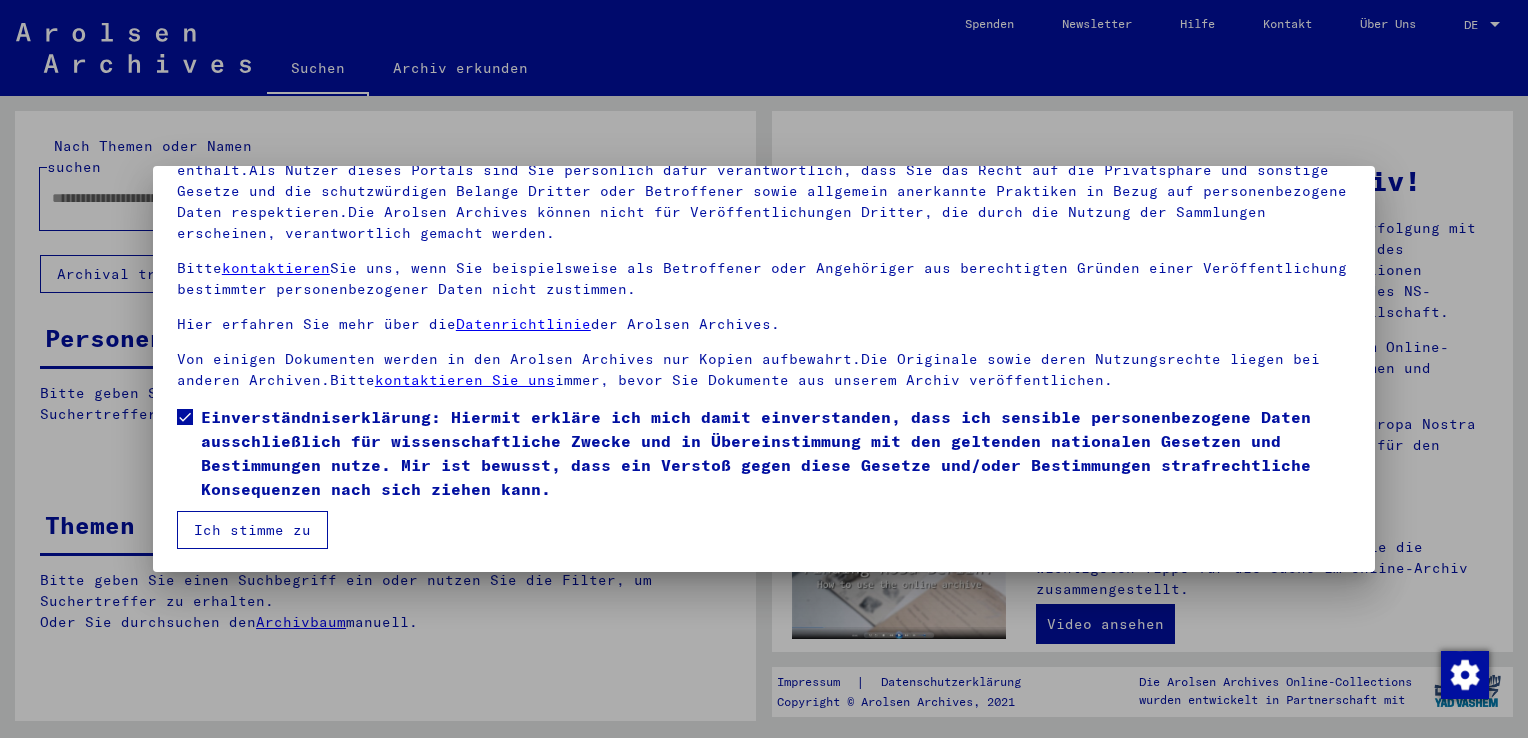 click on "Ich stimme zu" at bounding box center [252, 530] 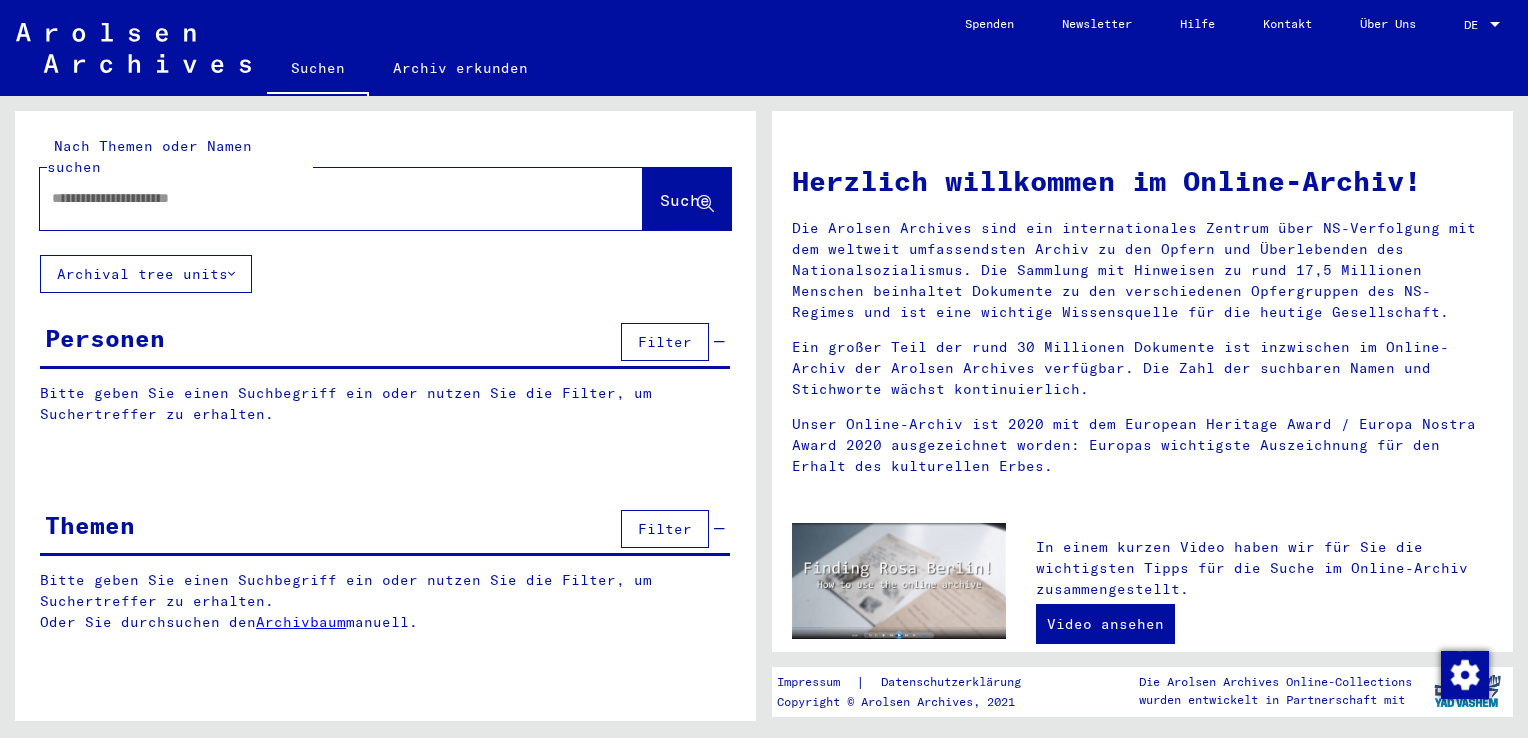click at bounding box center (317, 198) 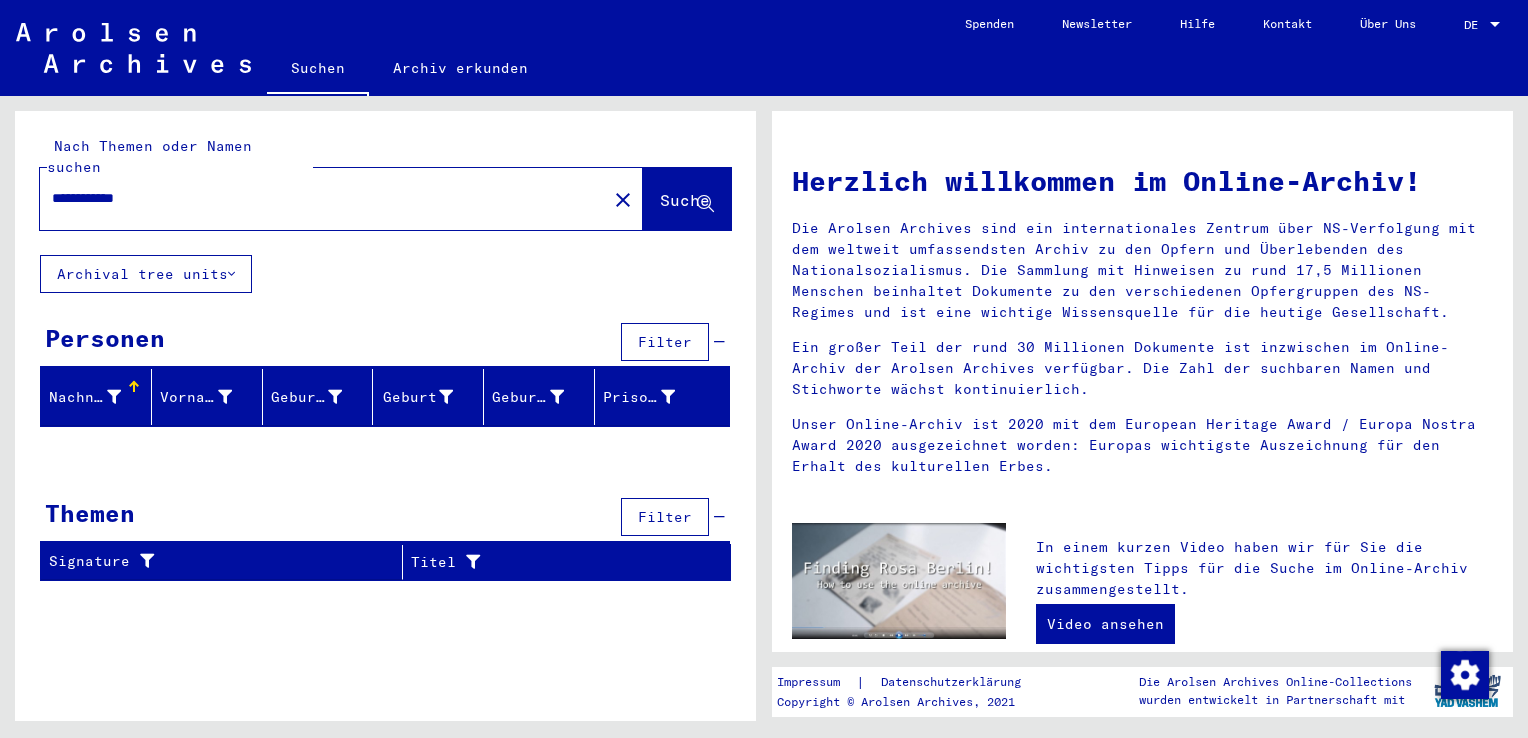 drag, startPoint x: 220, startPoint y: 186, endPoint x: 0, endPoint y: 250, distance: 229.12006 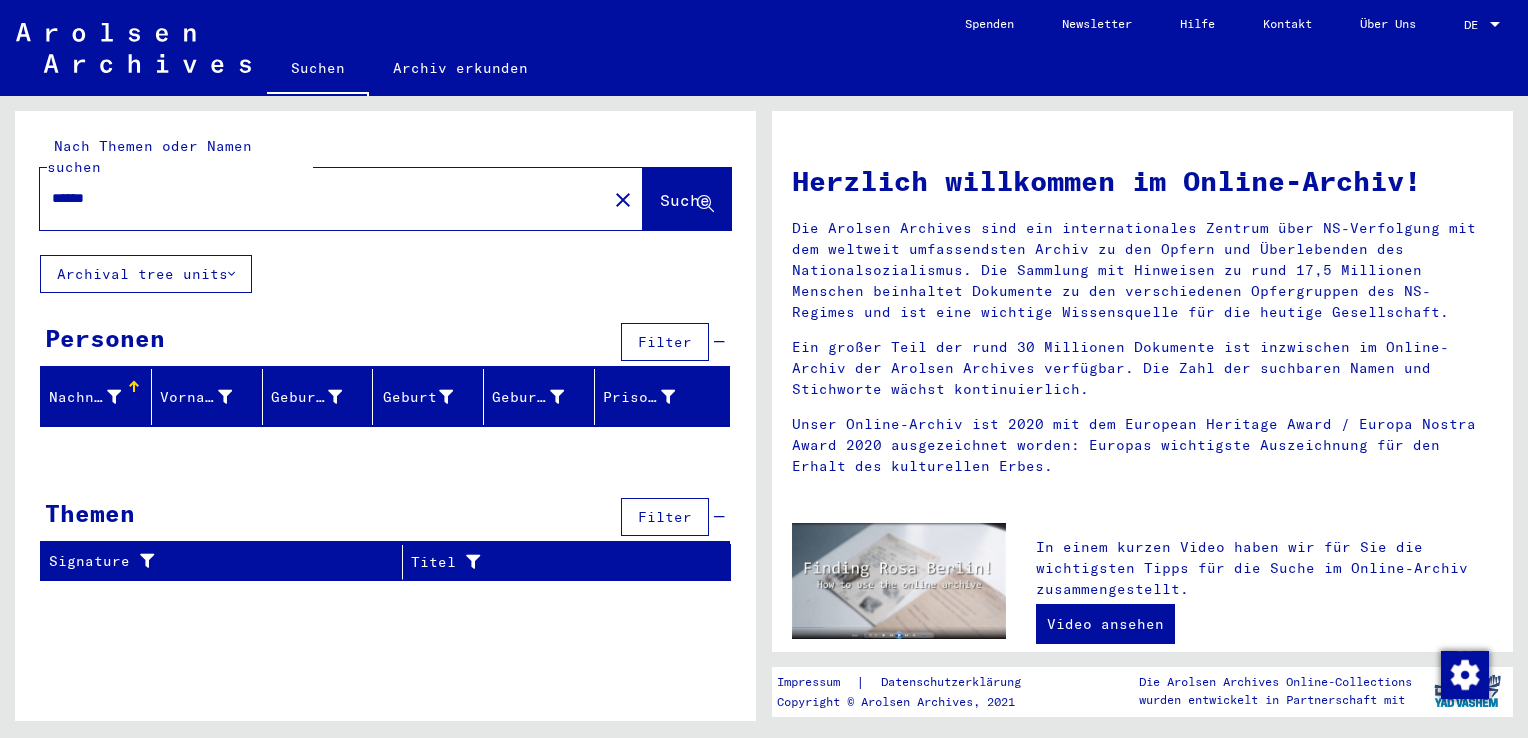 type on "******" 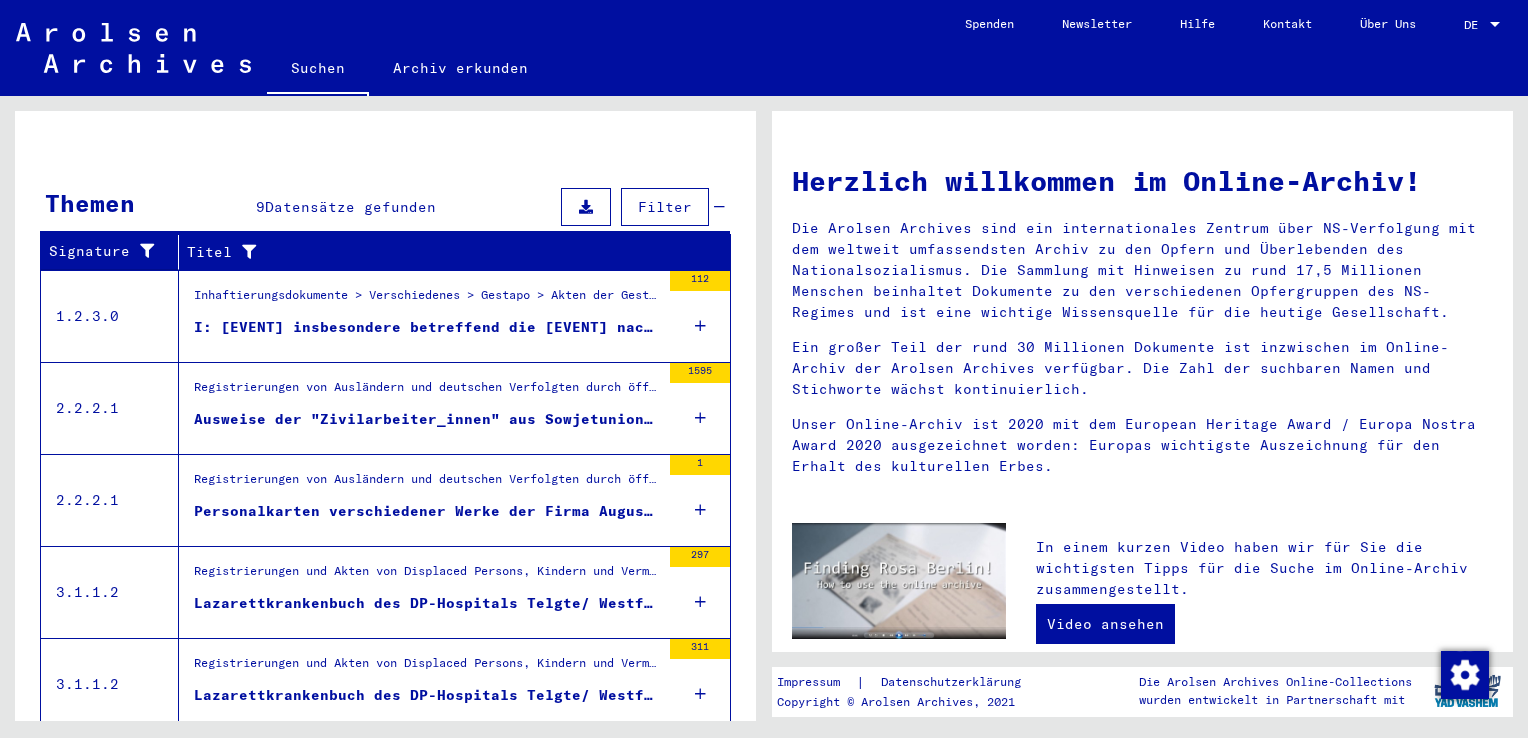 scroll, scrollTop: 651, scrollLeft: 0, axis: vertical 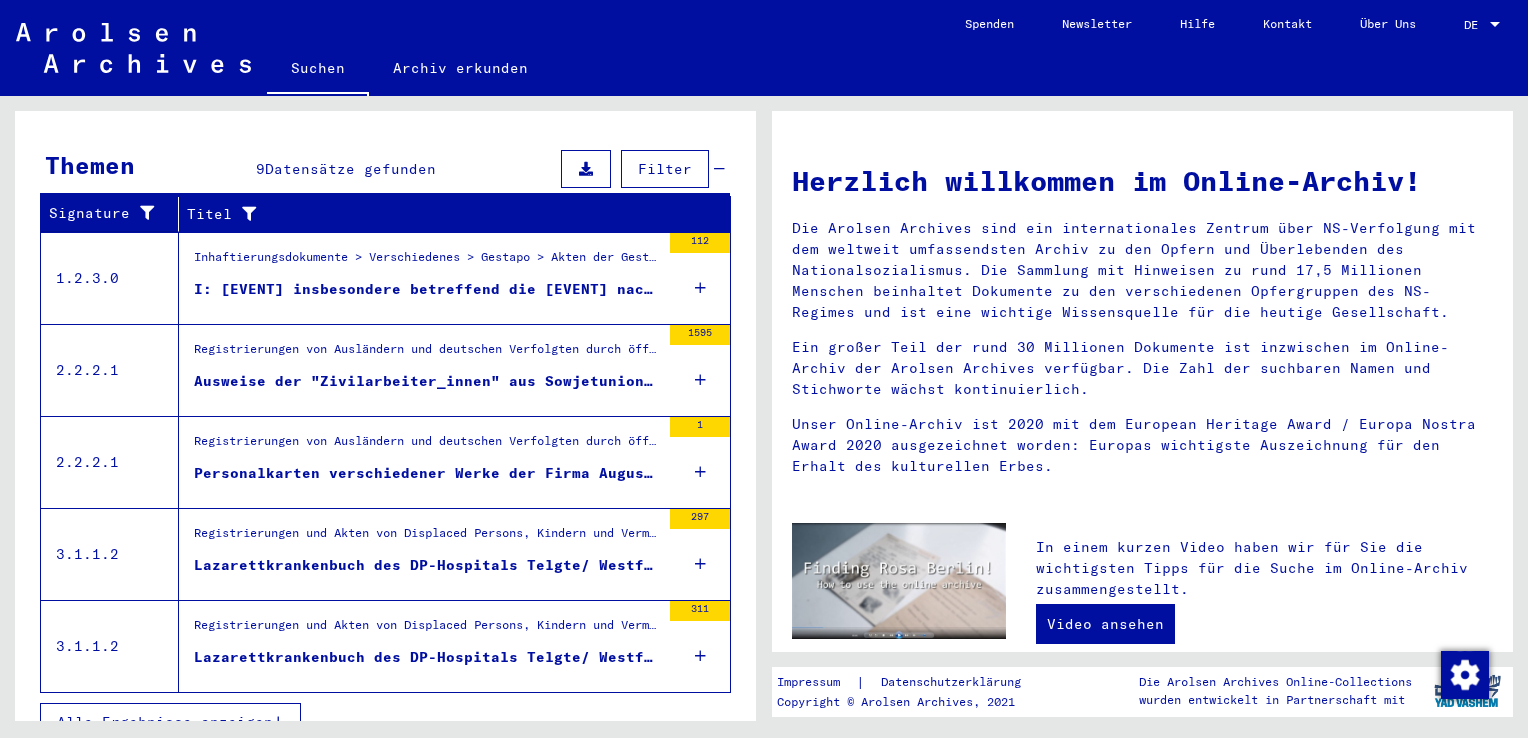 click on "I: [EVENT] insbesondere betreffend die [EVENT] nach Izbica am [DATE] ([YEAR]-[YEAR])" at bounding box center (427, 289) 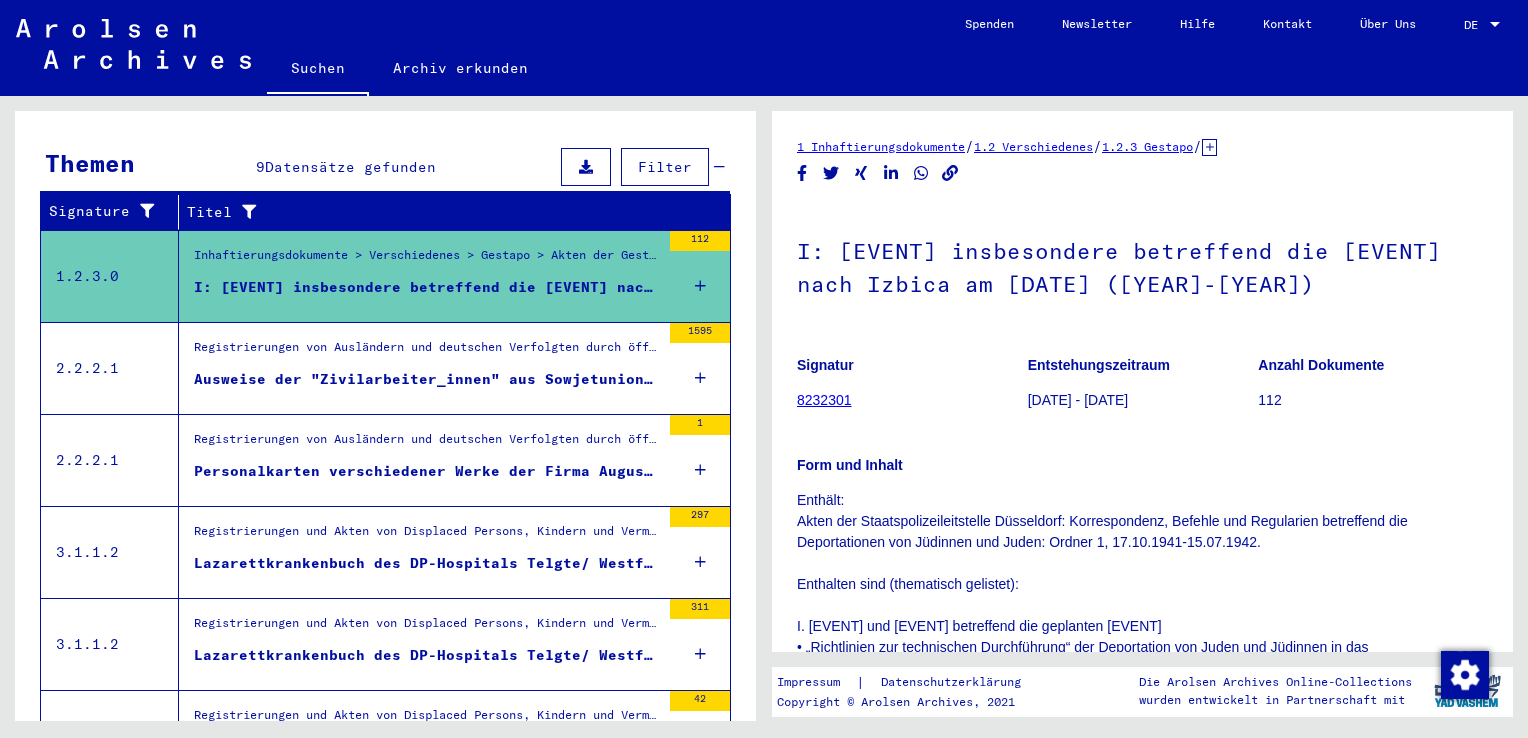 scroll, scrollTop: 292, scrollLeft: 0, axis: vertical 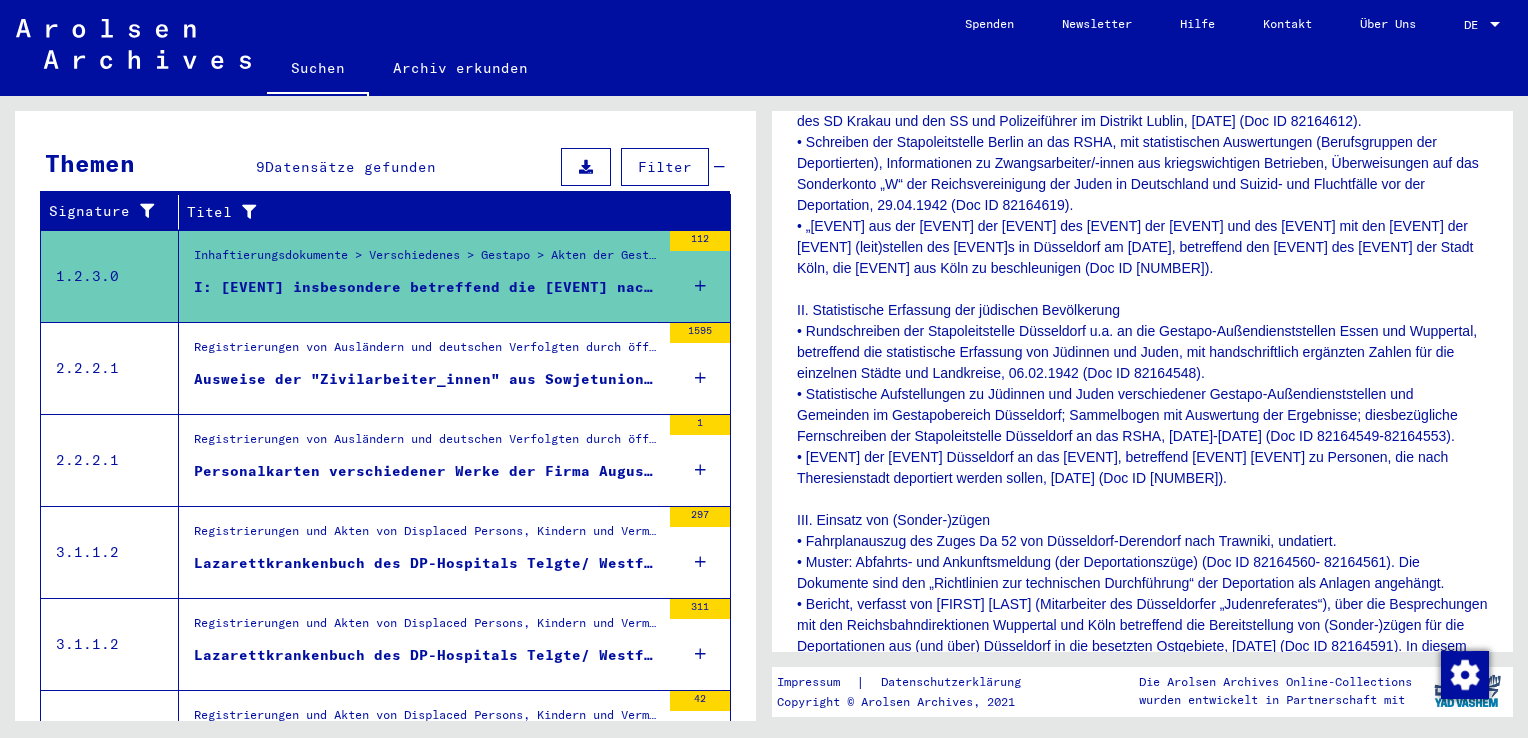 click on "1 Inhaftierungsdokumente / 1.2 Verschiedenes / 1.2.3 Gestapo / 1.2.3.0 Akten der Gestapo und Informationen über die Gestapo / Akten der Staatspolizeileitstelle Düsseldorf, Abteilung II B4: Korrespondenz, Regularien und statistische Aufstellungen betreffend die Deportationen von Jüdinnen und Juden (1941-1943) / I: Dokumentation insbesondere betreffend die Deportation nach Izbica am 22.04.1942 (1941-1942) Signatur 8232301 Entstehungszeitraum 1941-10-17 - 1942-07-15 Anzahl Dokumente 112 Form und Inhalt Enthält: Akten der Staatspolizeileitstelle Düsseldorf: Korrespondenz, Befehle und Regularien betreffend die Deportationen von Jüdinnen und Juden: Ordner 1, 17.10.1941-15.07.1942. Enthalten sind (thematisch gelistet): I. Korrespondenz und Richtlinien betreffend die geplanten Deportationen II. Statistische Erfassung der jüdischen Bevölkerung III. Einsatz von (Sonder-)zügen IV. Begleitmannschaften der SS und Polizei Abgebende Stelle * of 8 *" 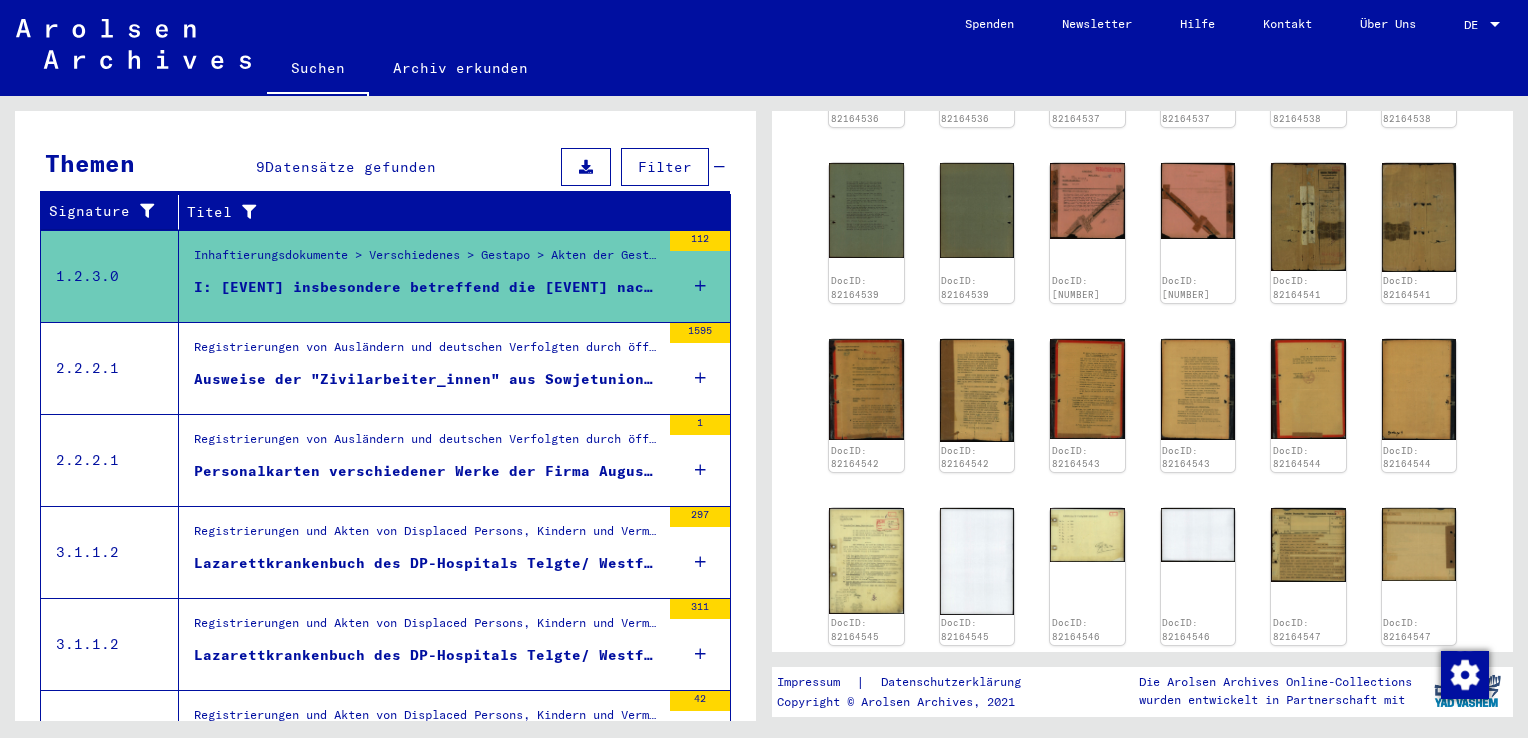 scroll, scrollTop: 4014, scrollLeft: 0, axis: vertical 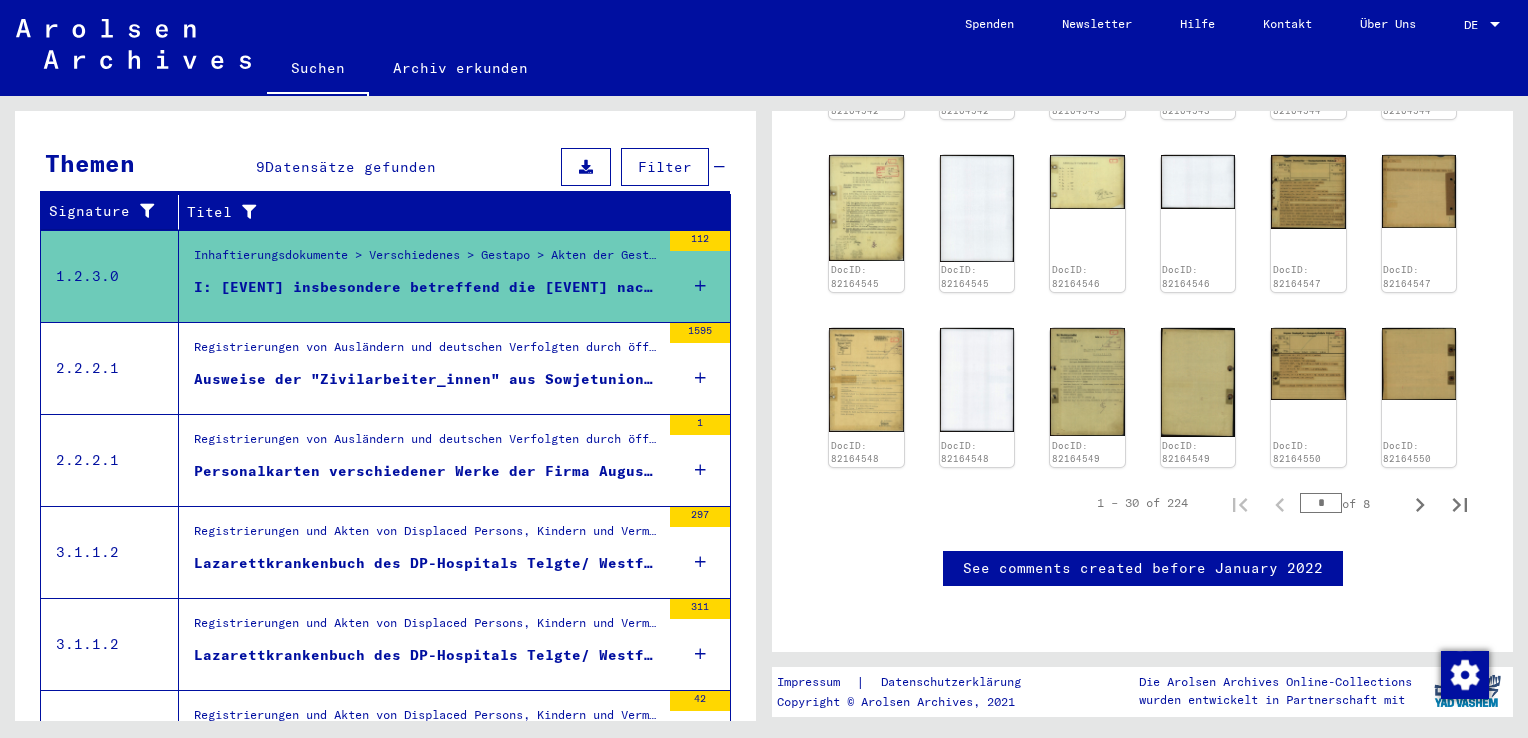 click on "Ausweise der "Zivilarbeiter_innen" aus Sowjetunion der Stadt Telgte      der Stadt Telgte" at bounding box center [427, 379] 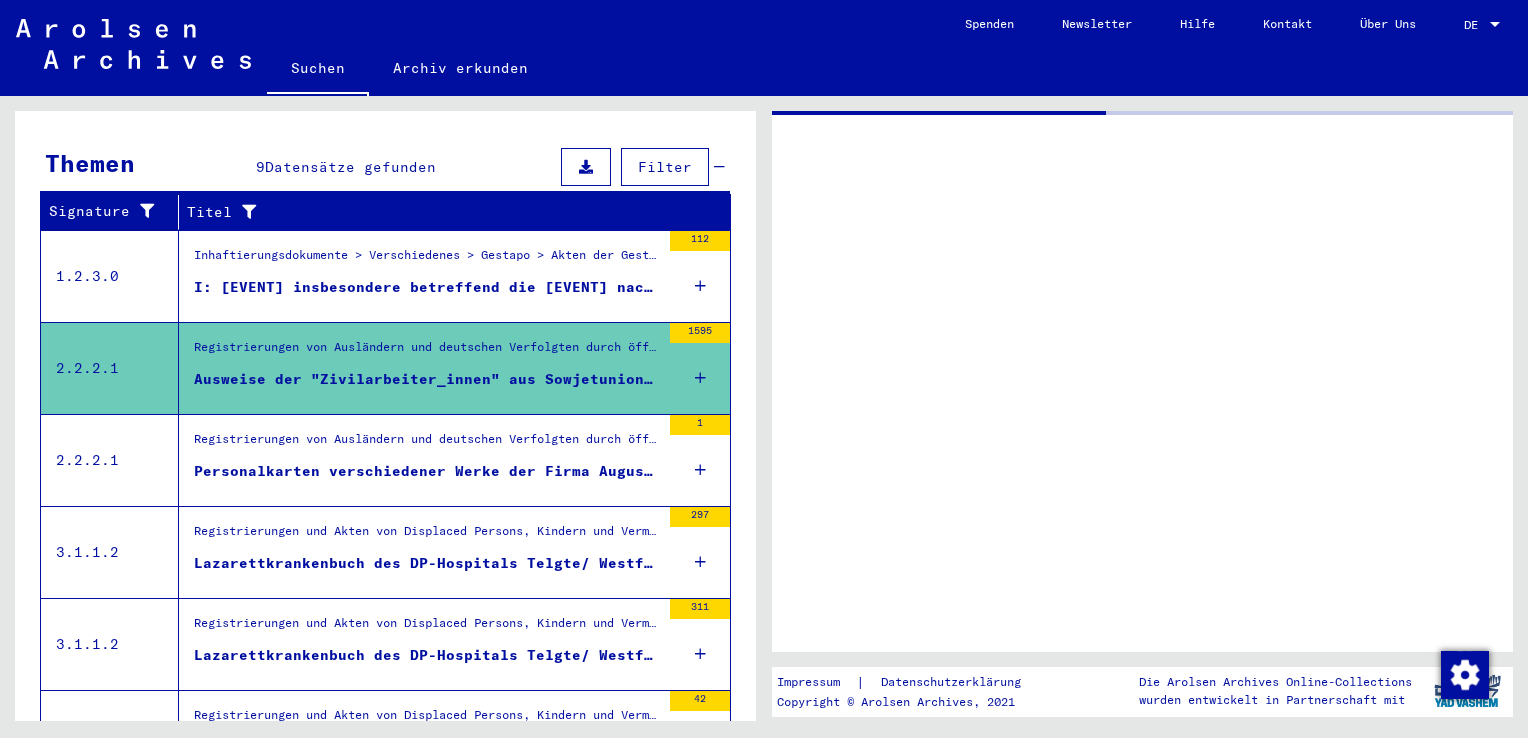 scroll, scrollTop: 0, scrollLeft: 0, axis: both 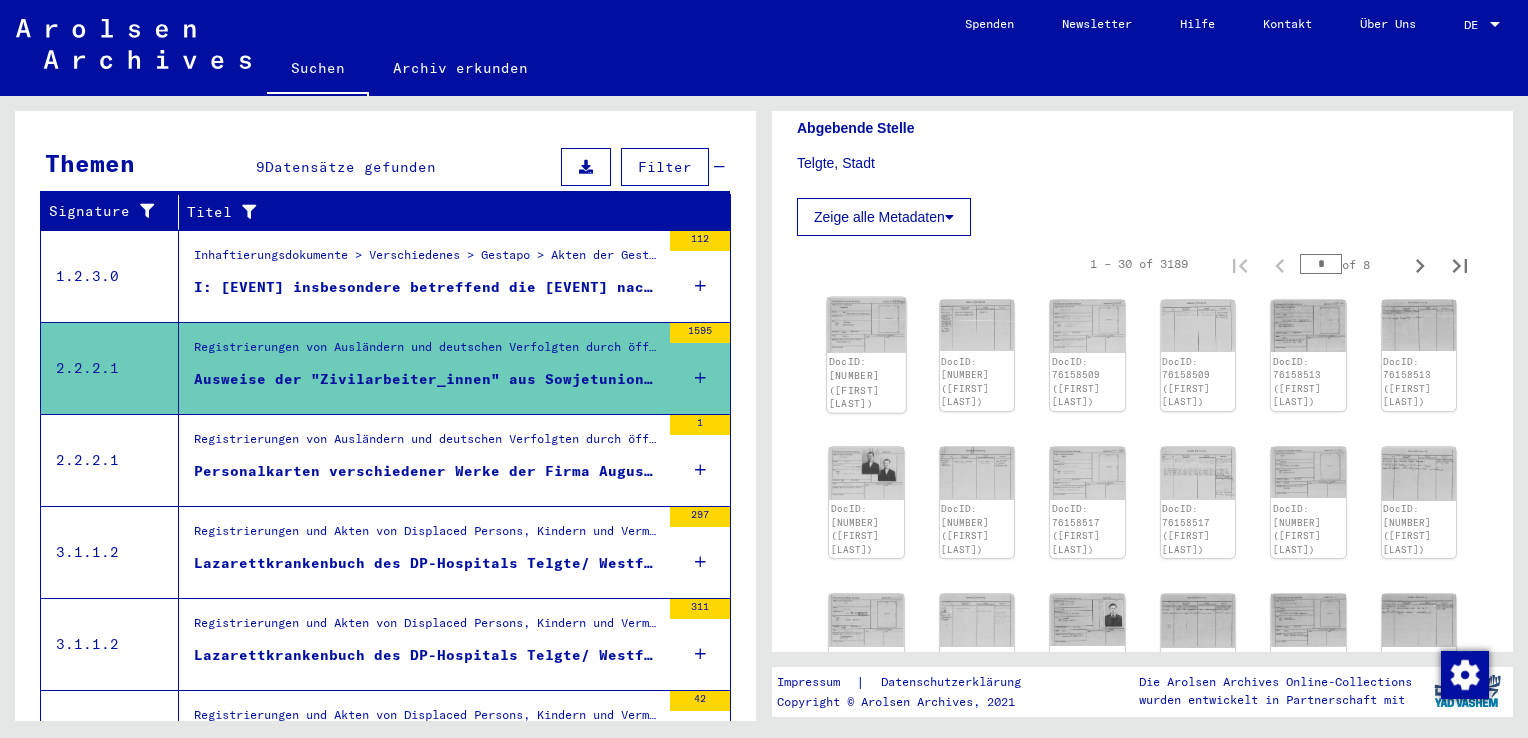 click 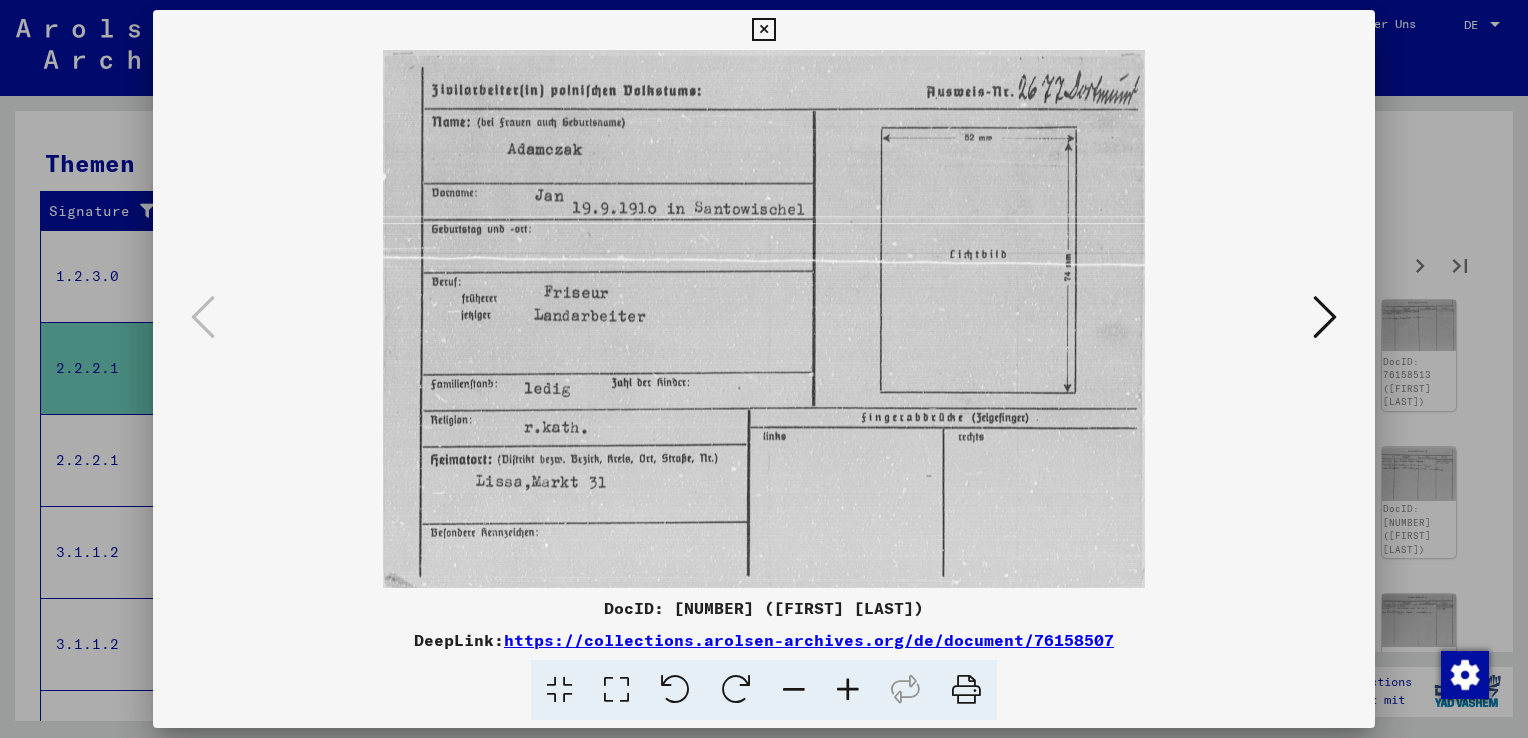 type 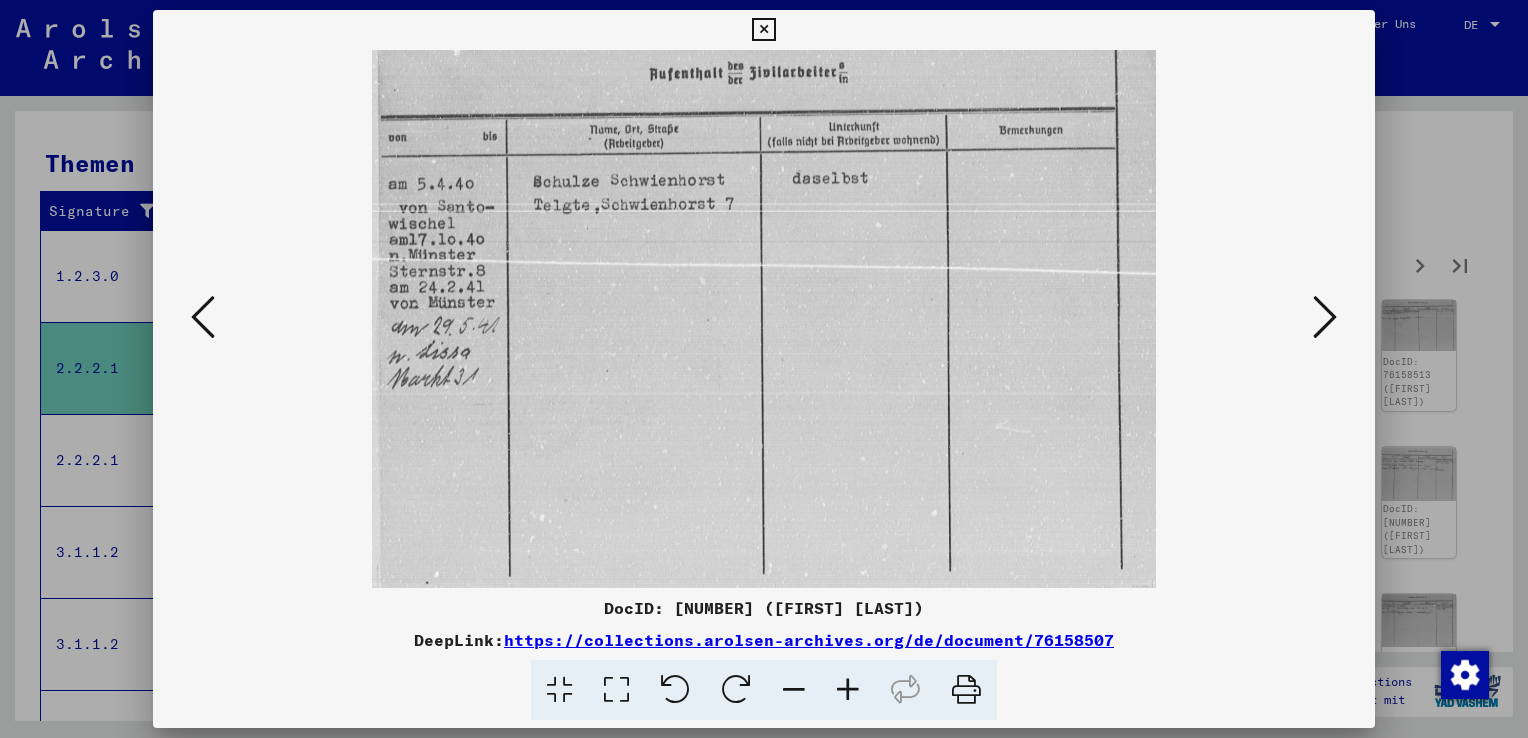 click at bounding box center [1325, 317] 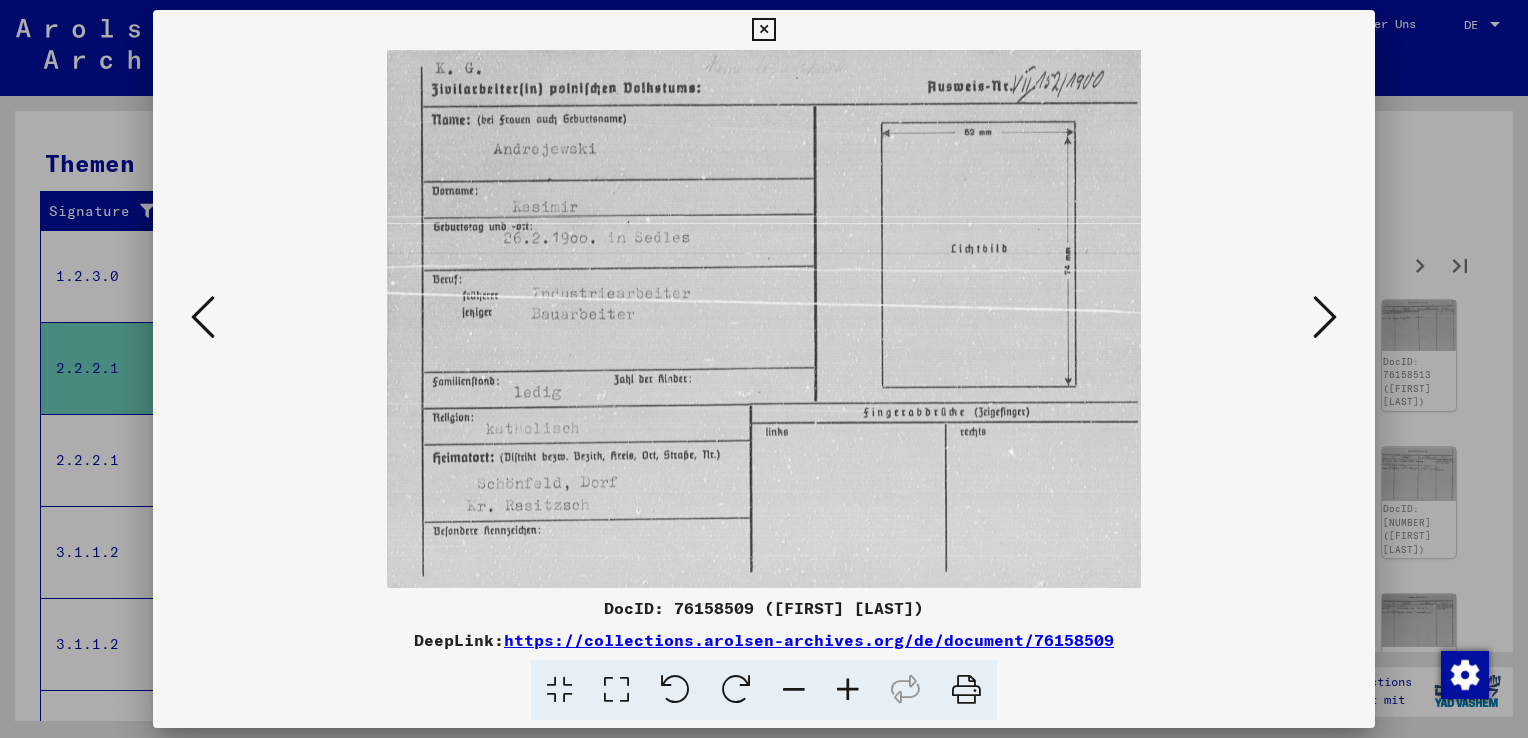 click at bounding box center (203, 317) 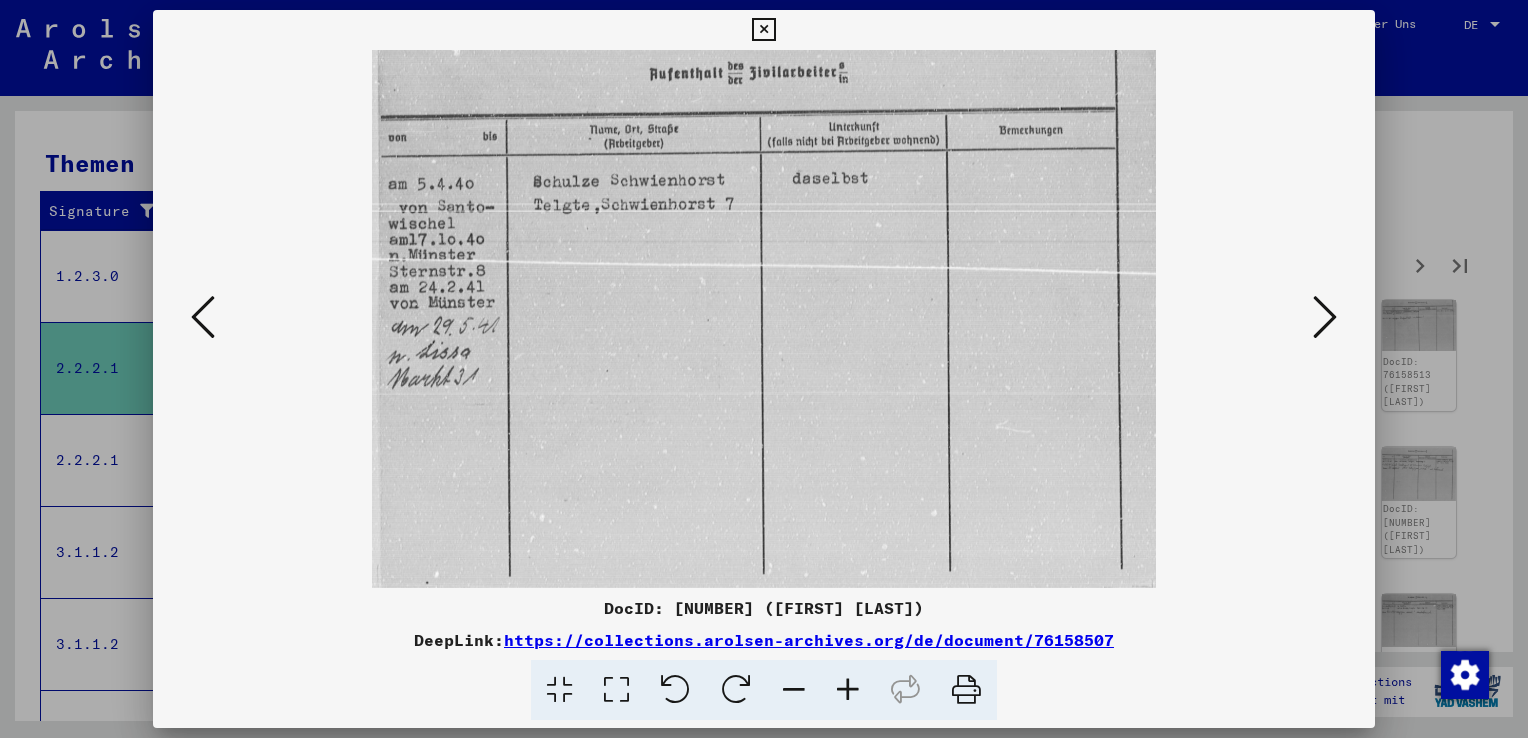 click at bounding box center [1325, 317] 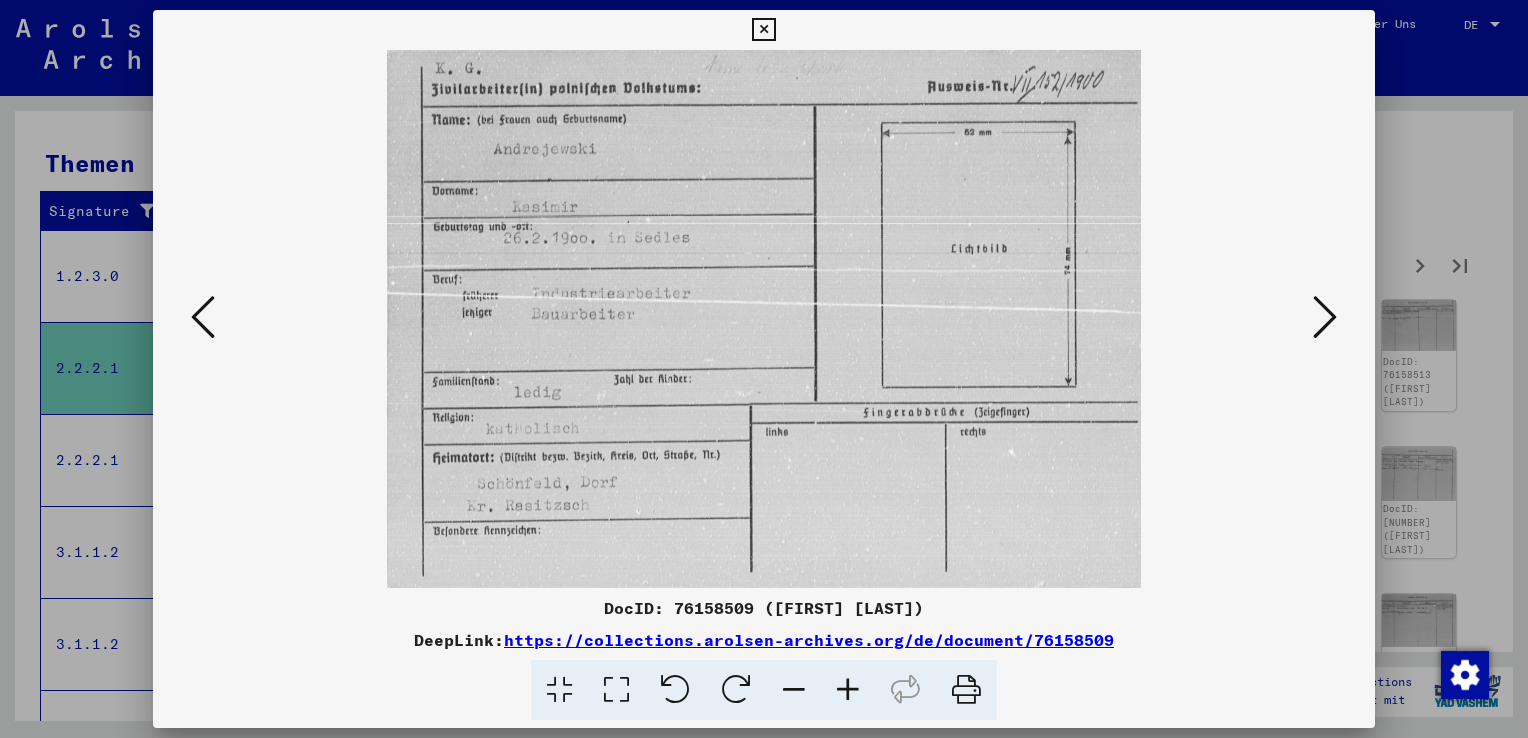 click at bounding box center [1325, 317] 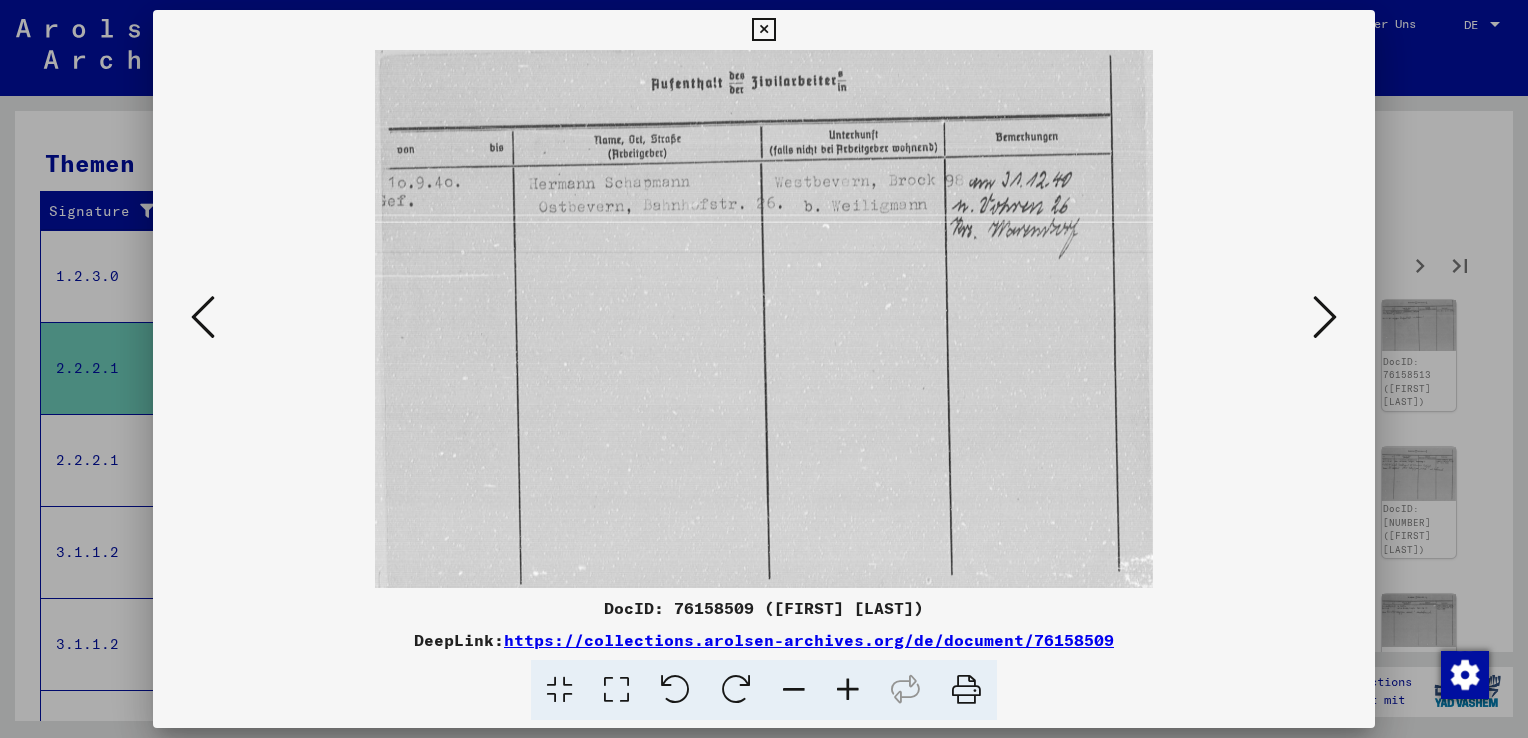 click at bounding box center (1325, 317) 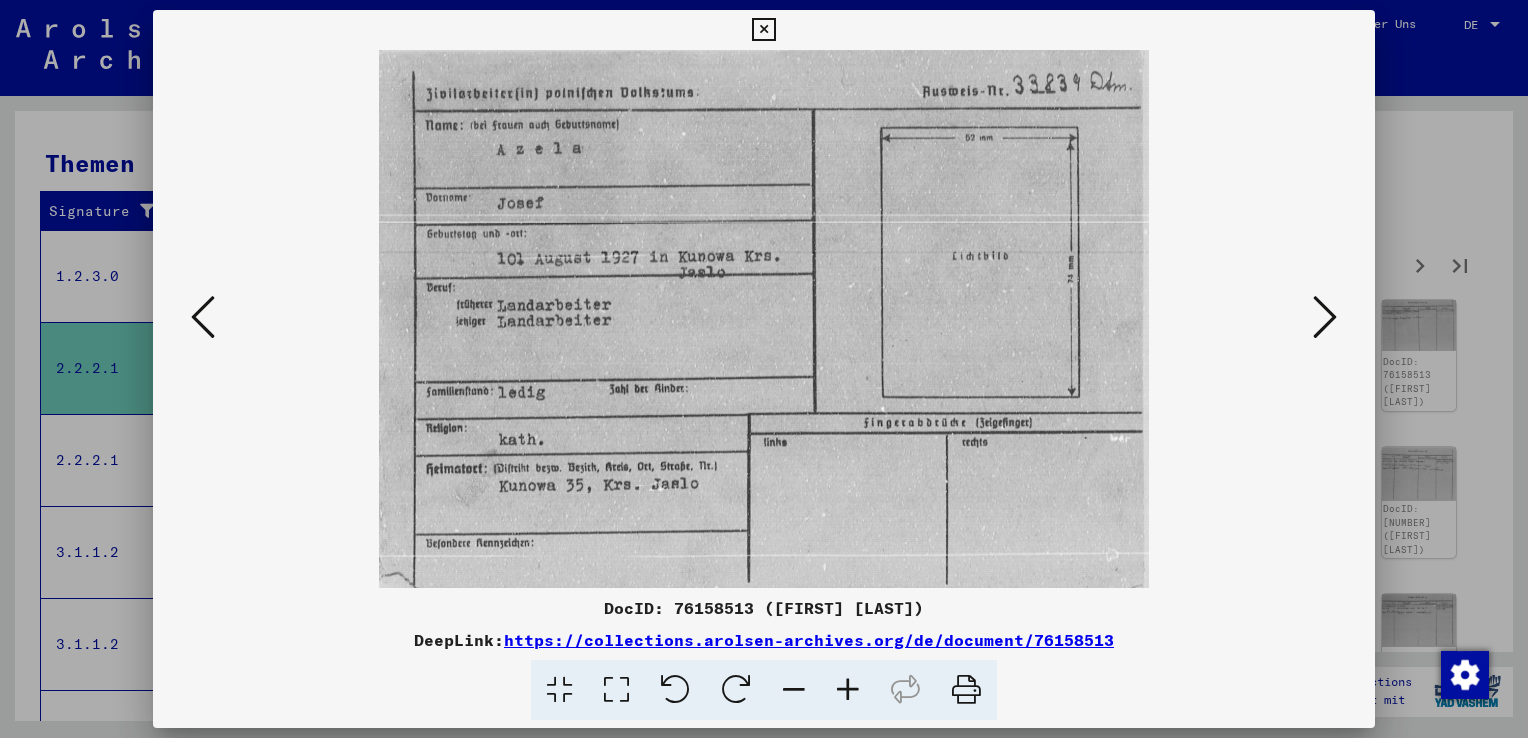 click at bounding box center [203, 317] 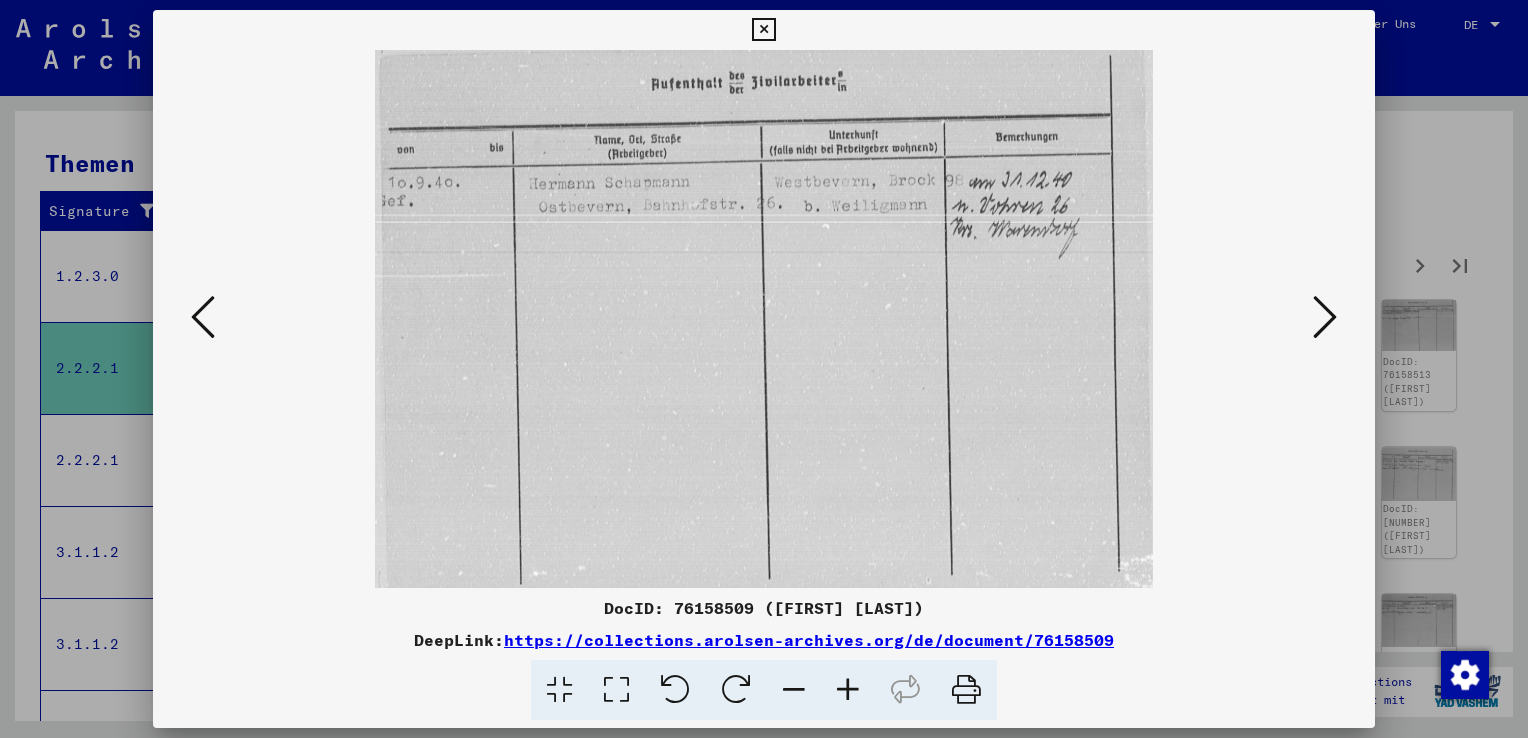 click at bounding box center [1325, 317] 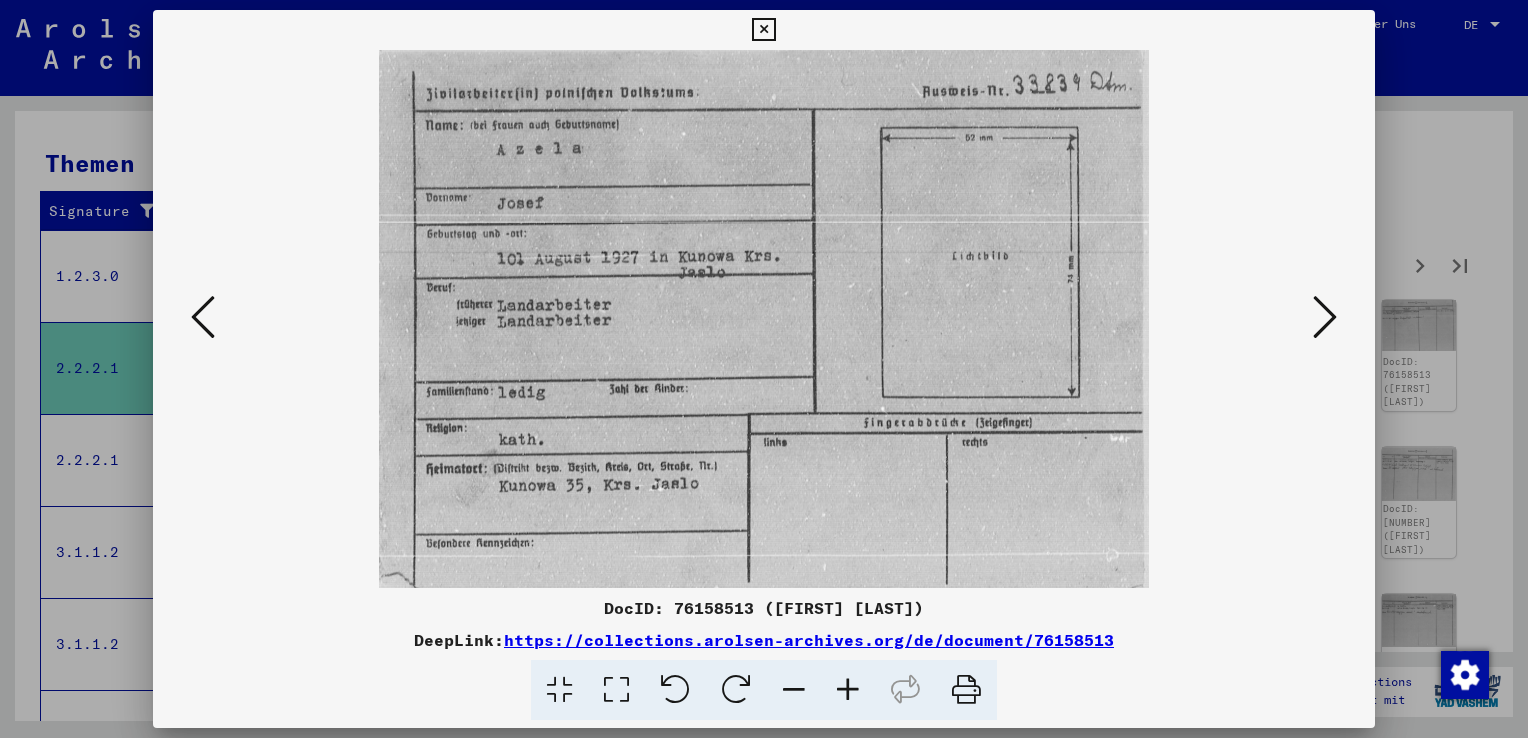 click at bounding box center [1325, 317] 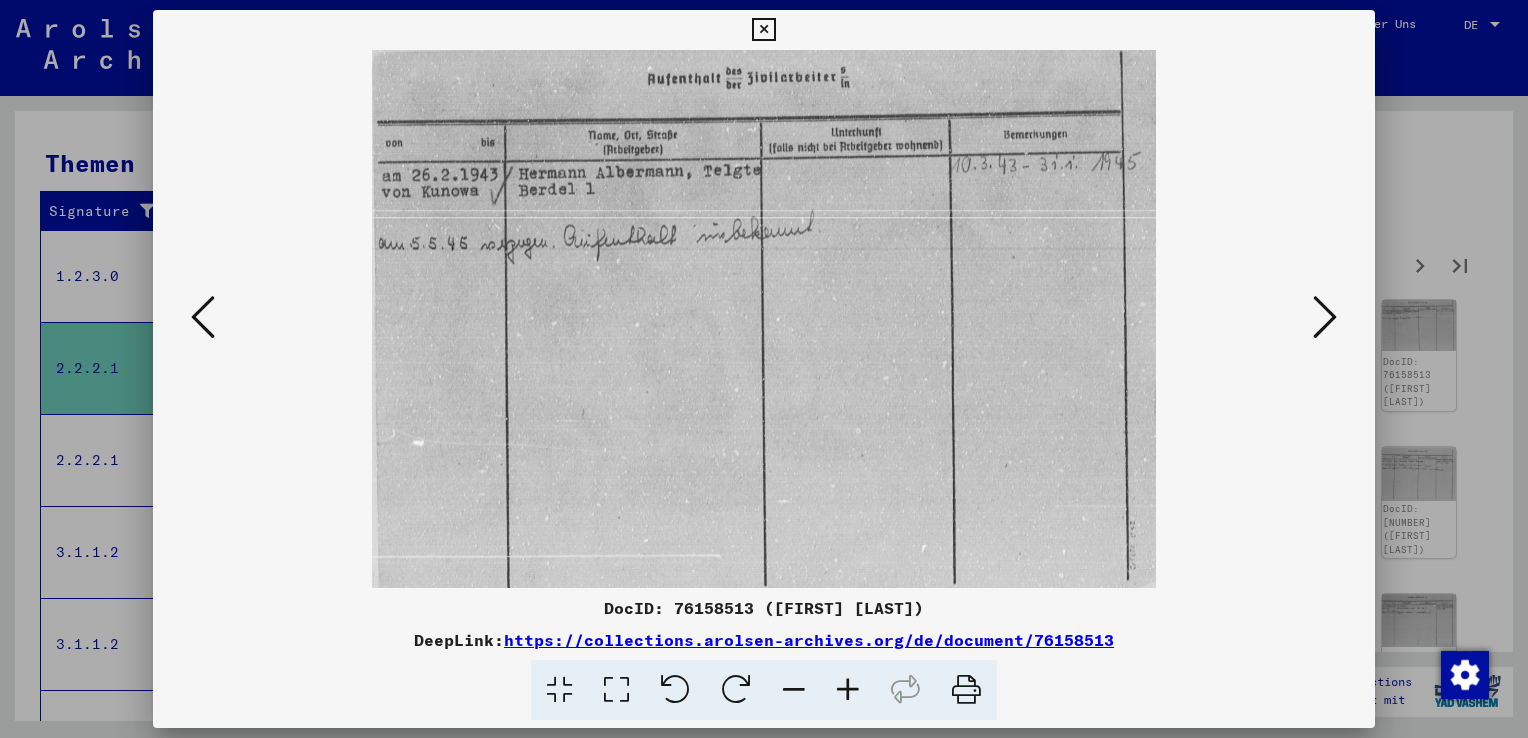 click at bounding box center [1325, 317] 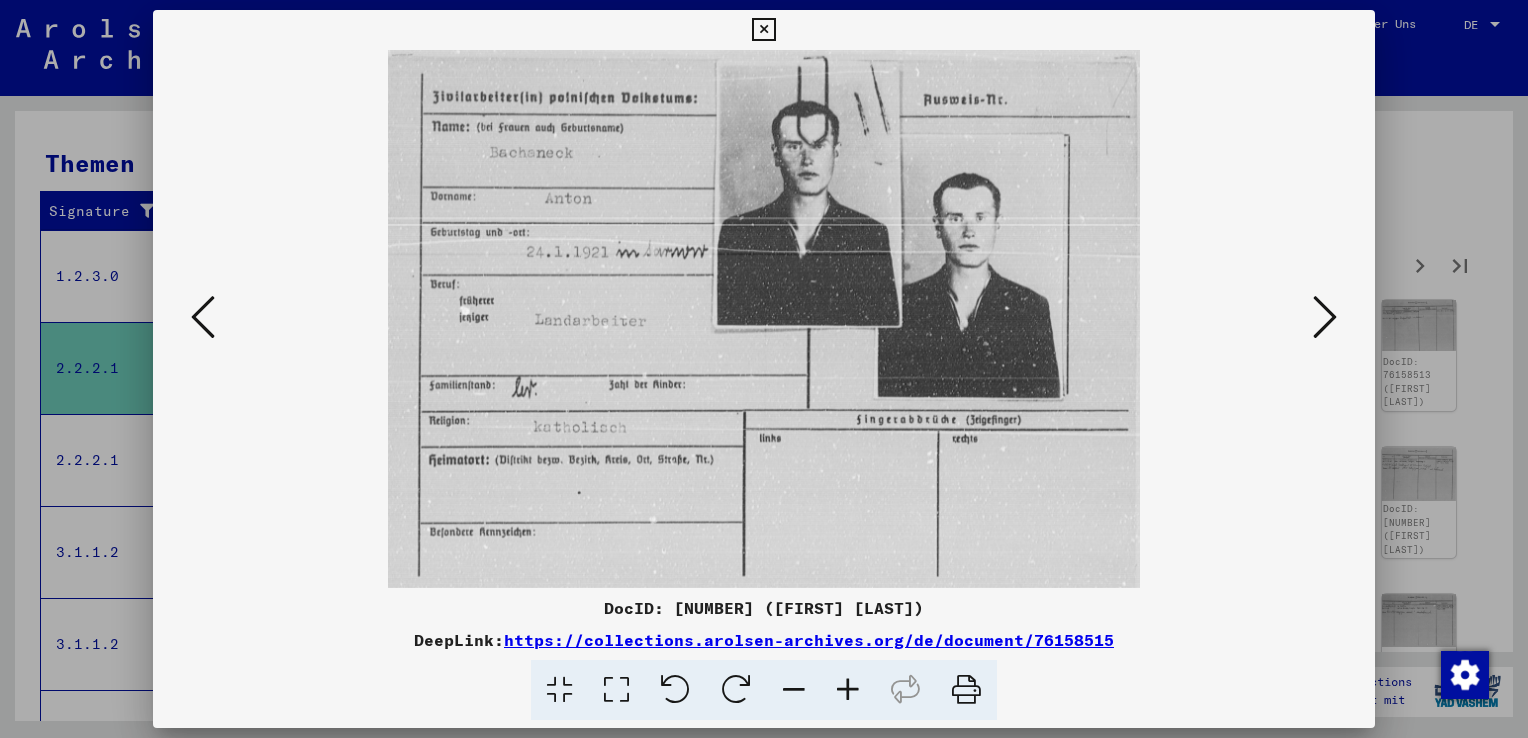click at bounding box center [1325, 317] 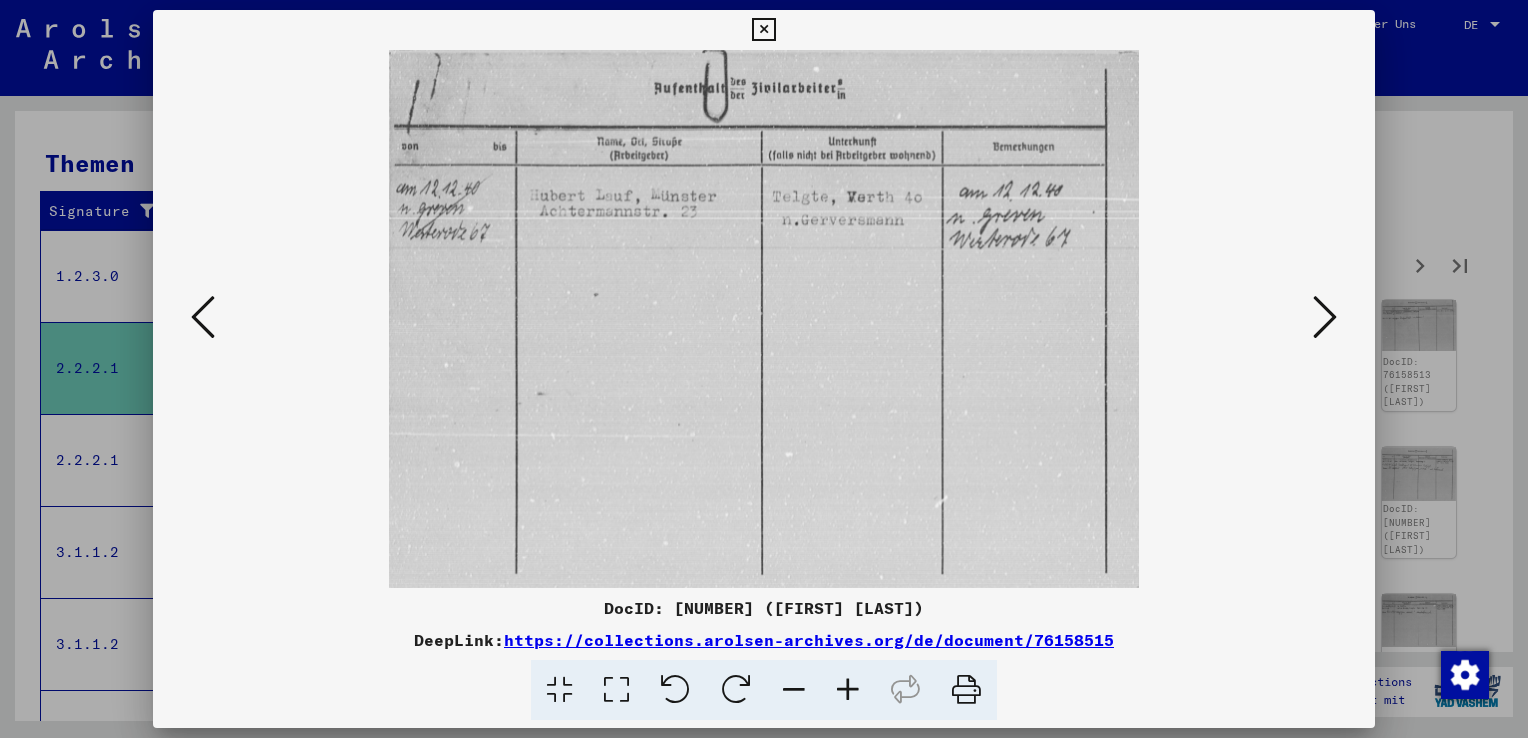 click at bounding box center [1325, 317] 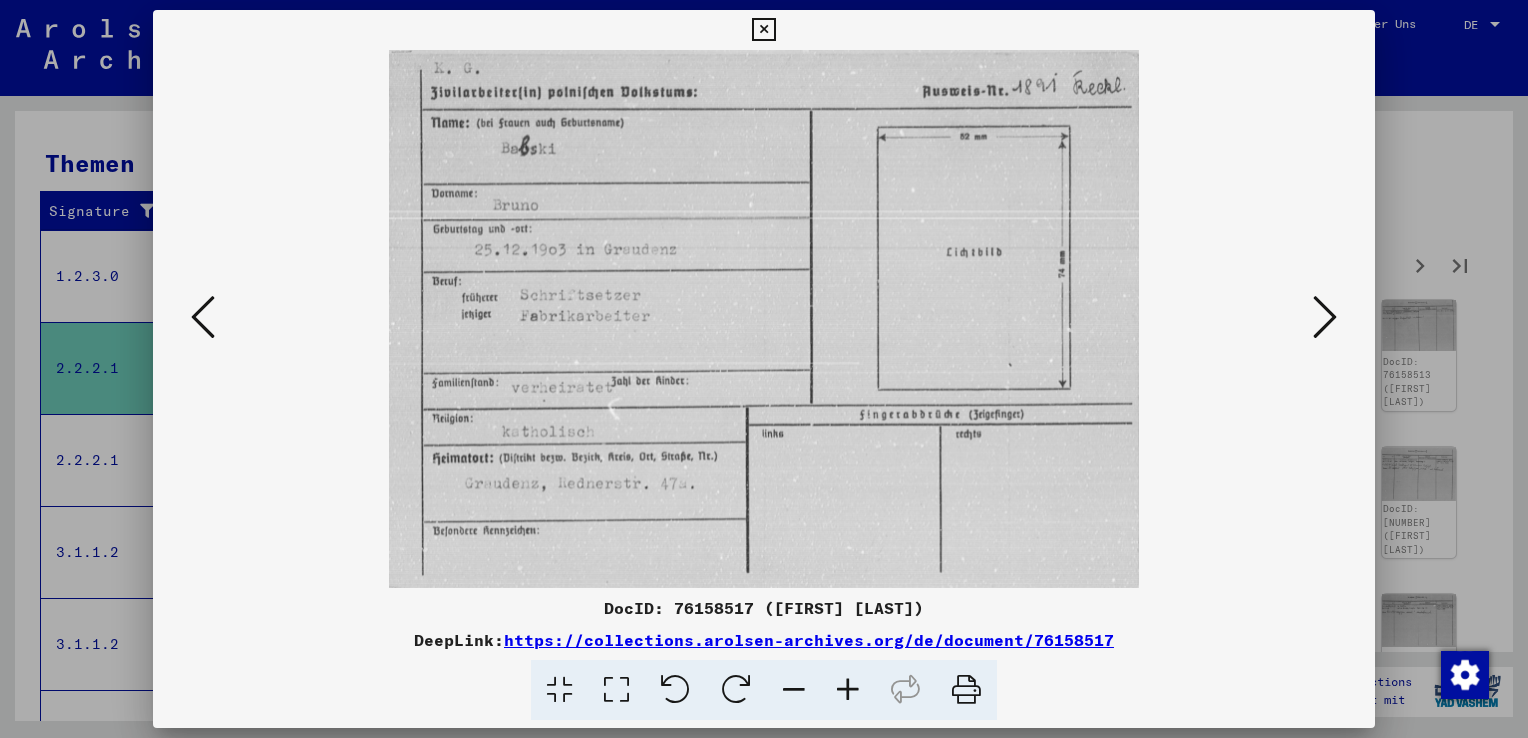 click at bounding box center (1325, 317) 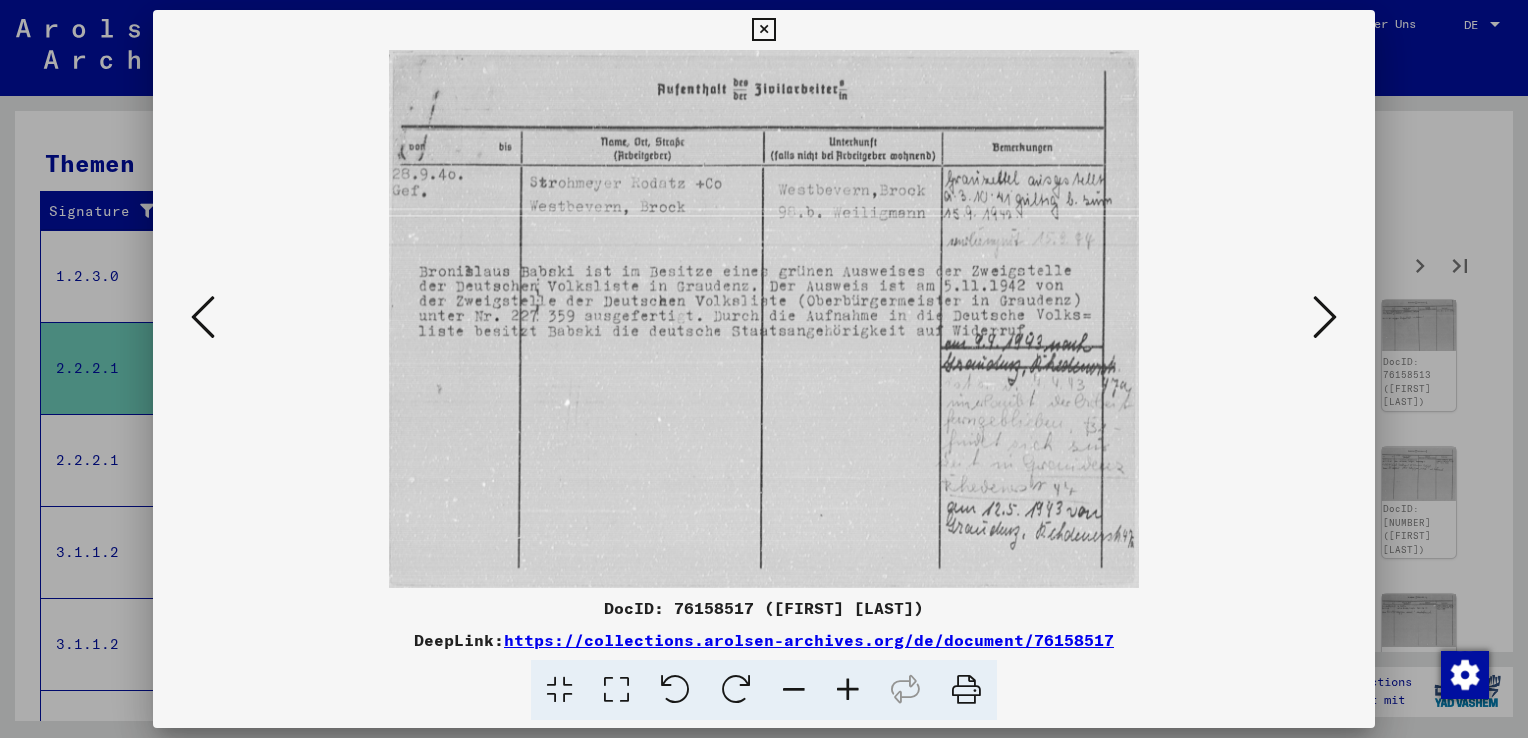 click at bounding box center [1325, 317] 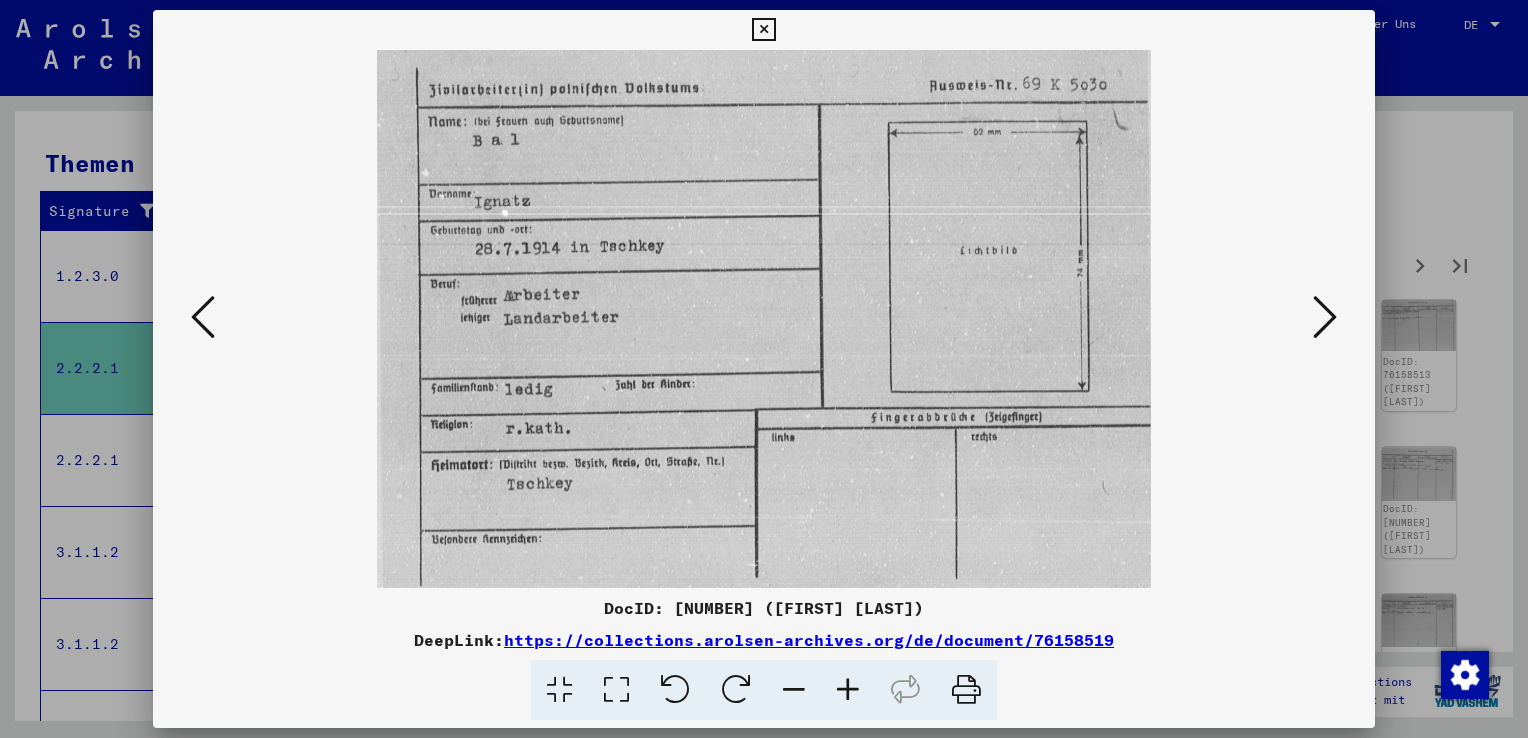 click at bounding box center [1325, 317] 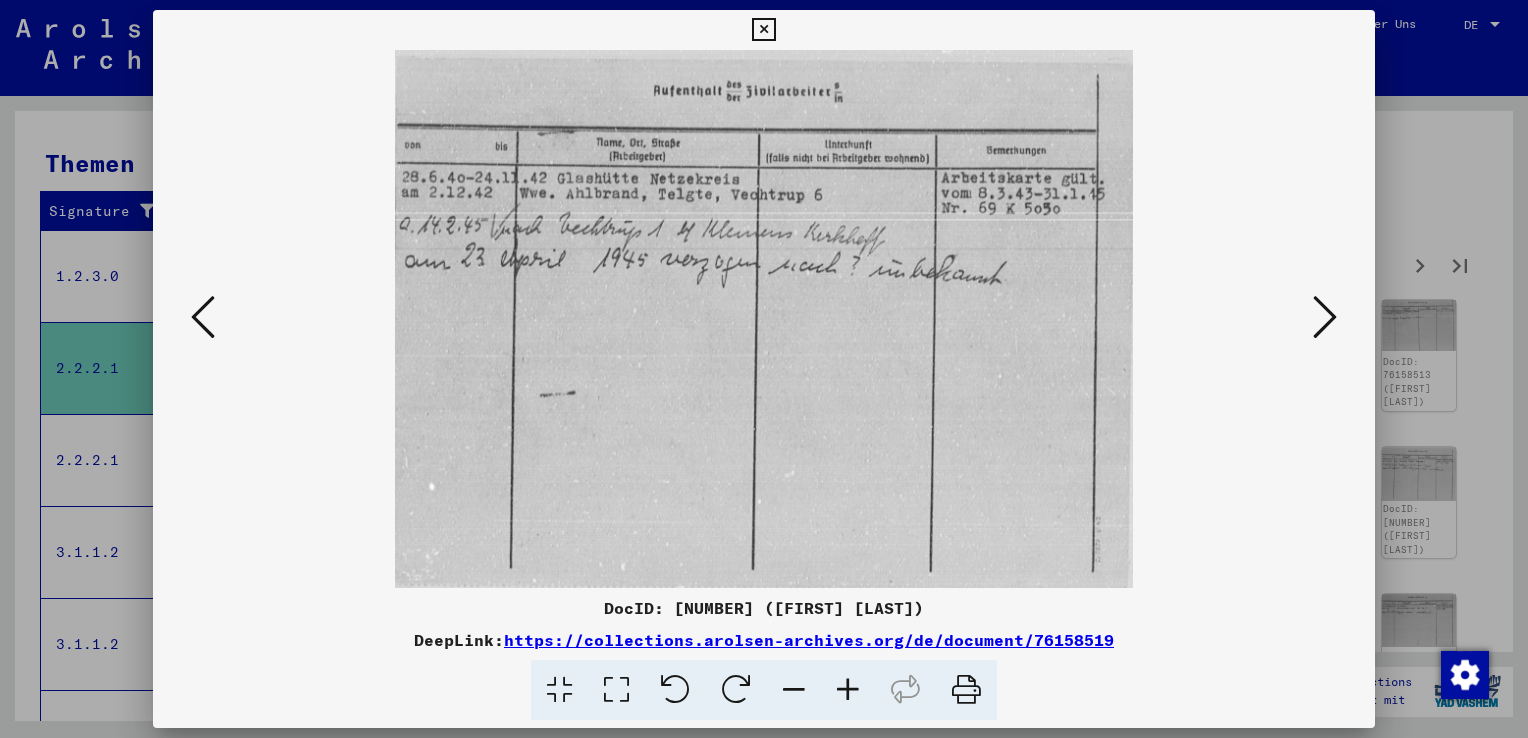click at bounding box center (1325, 317) 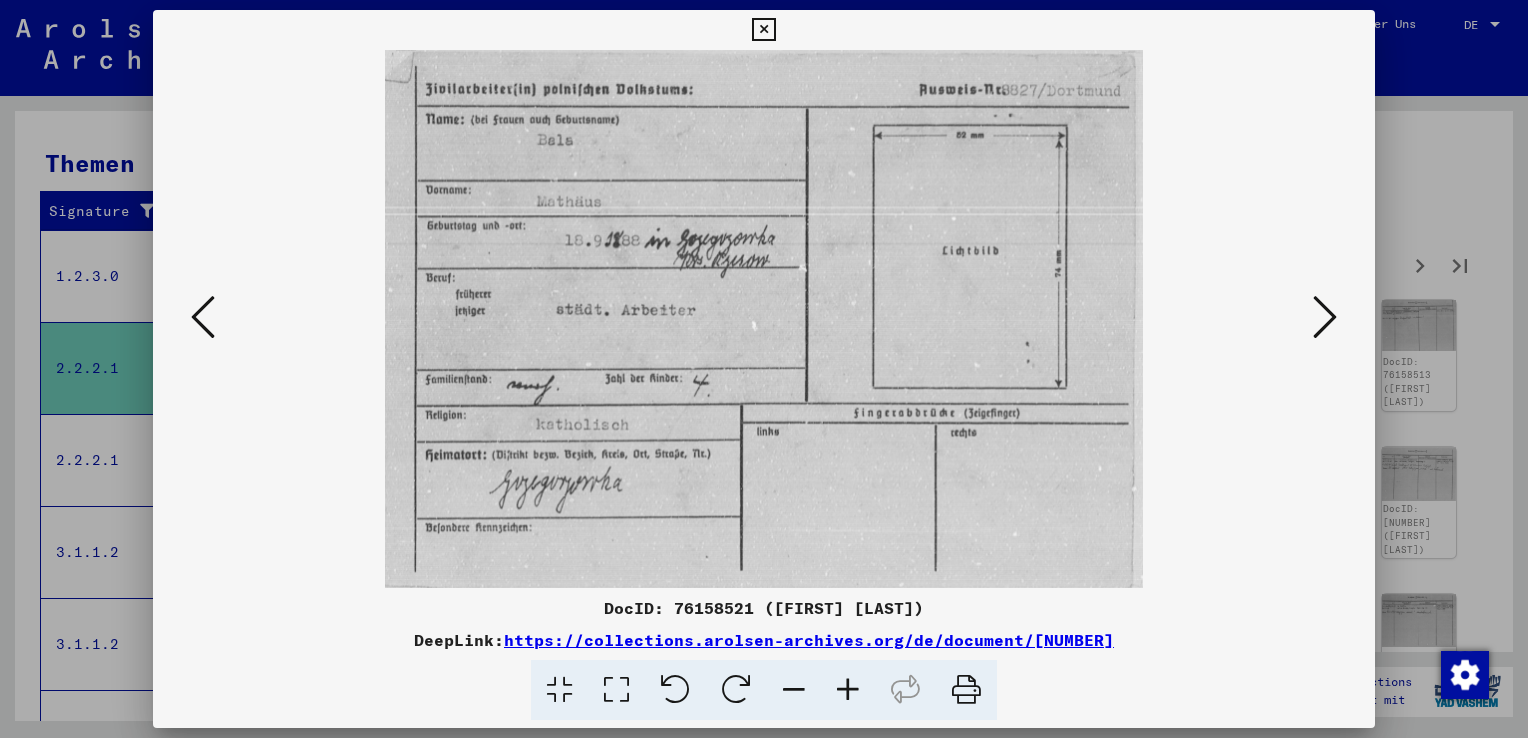 click at bounding box center (1325, 317) 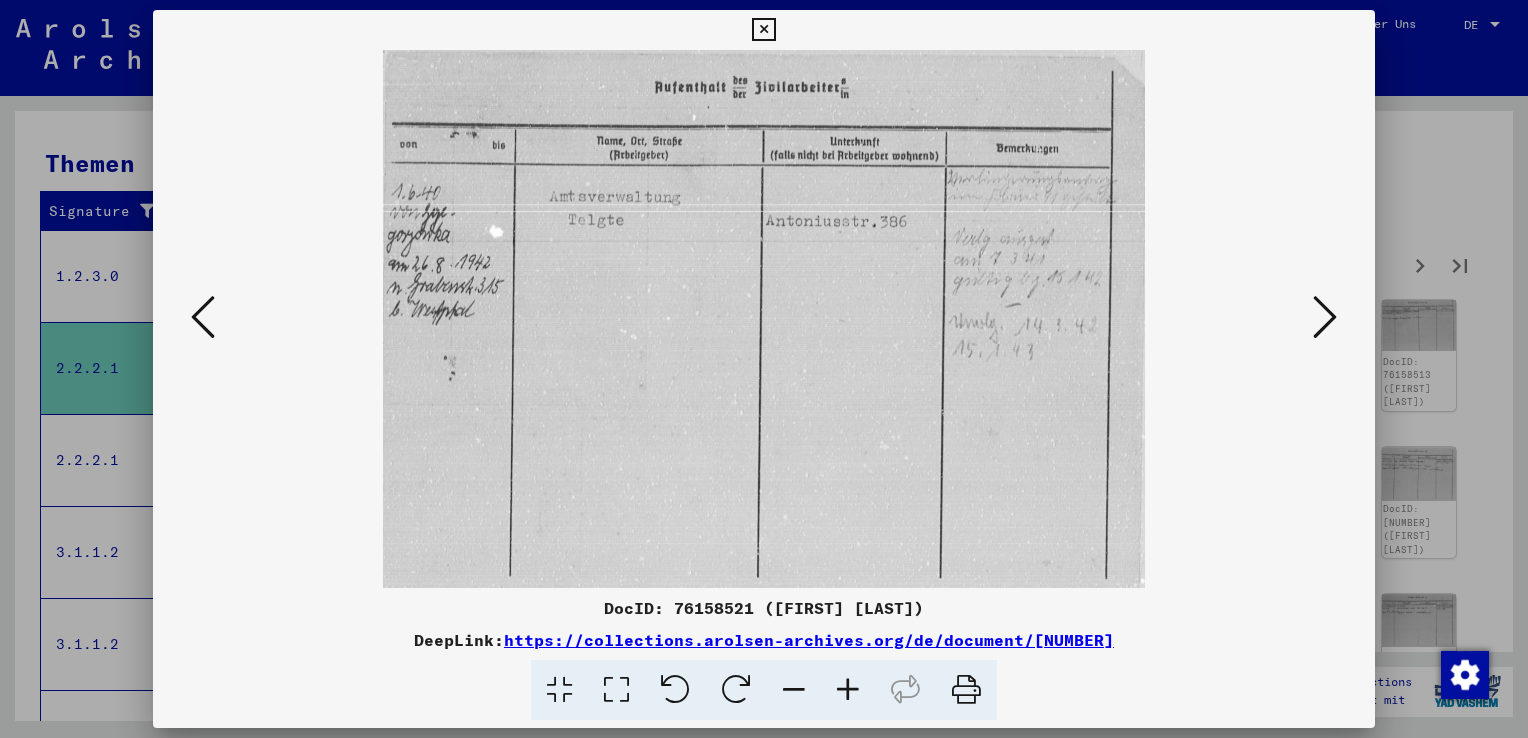 click at bounding box center [1325, 317] 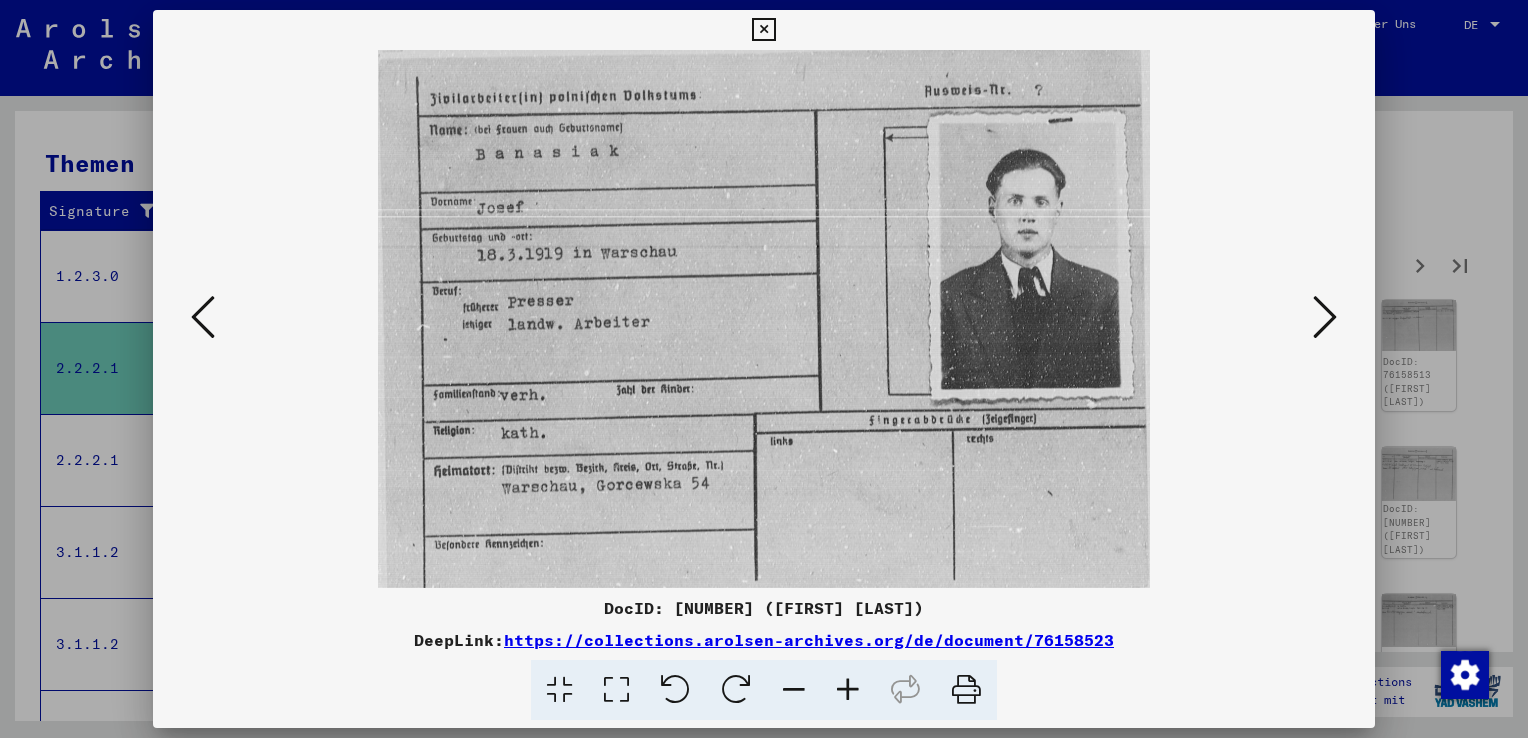 click at bounding box center (1325, 317) 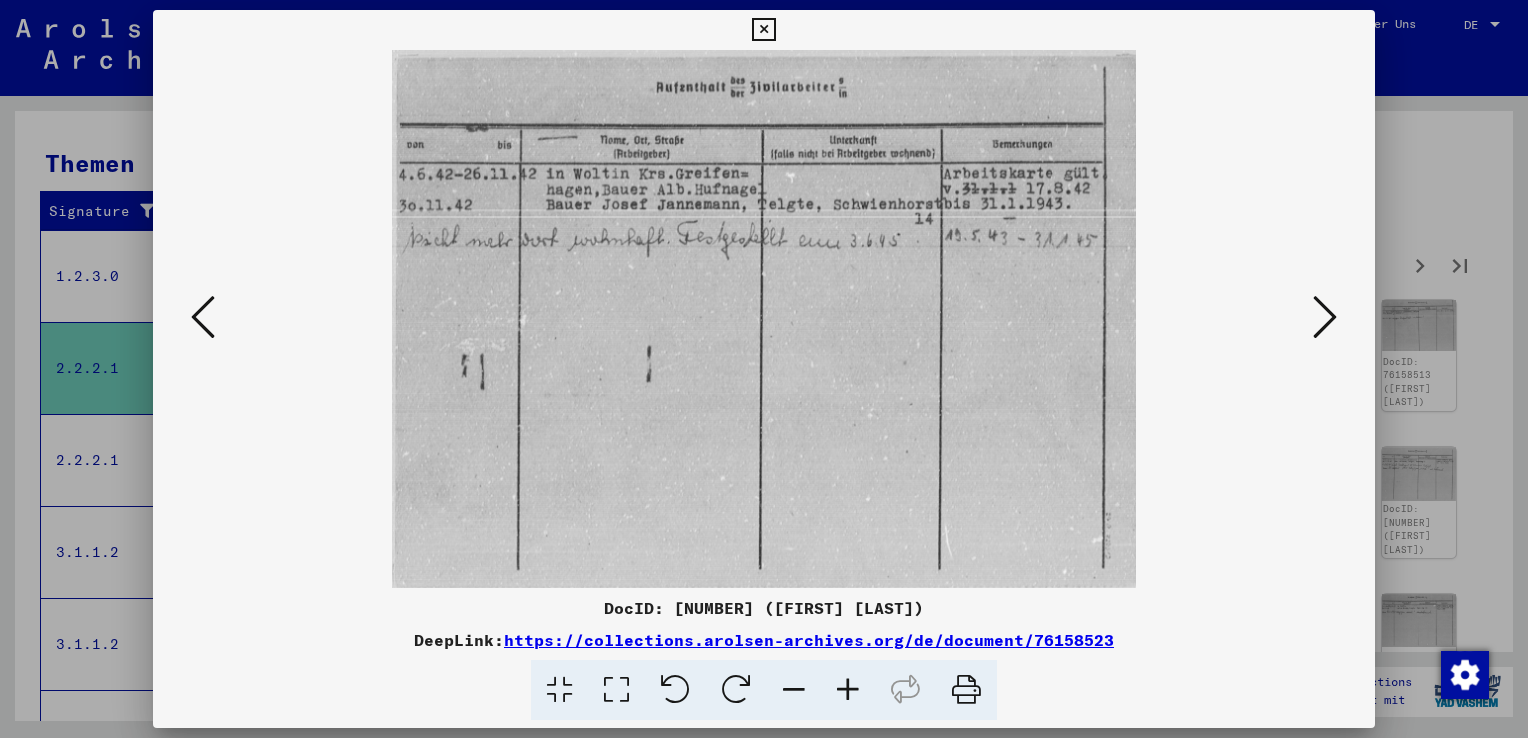 click at bounding box center [1325, 317] 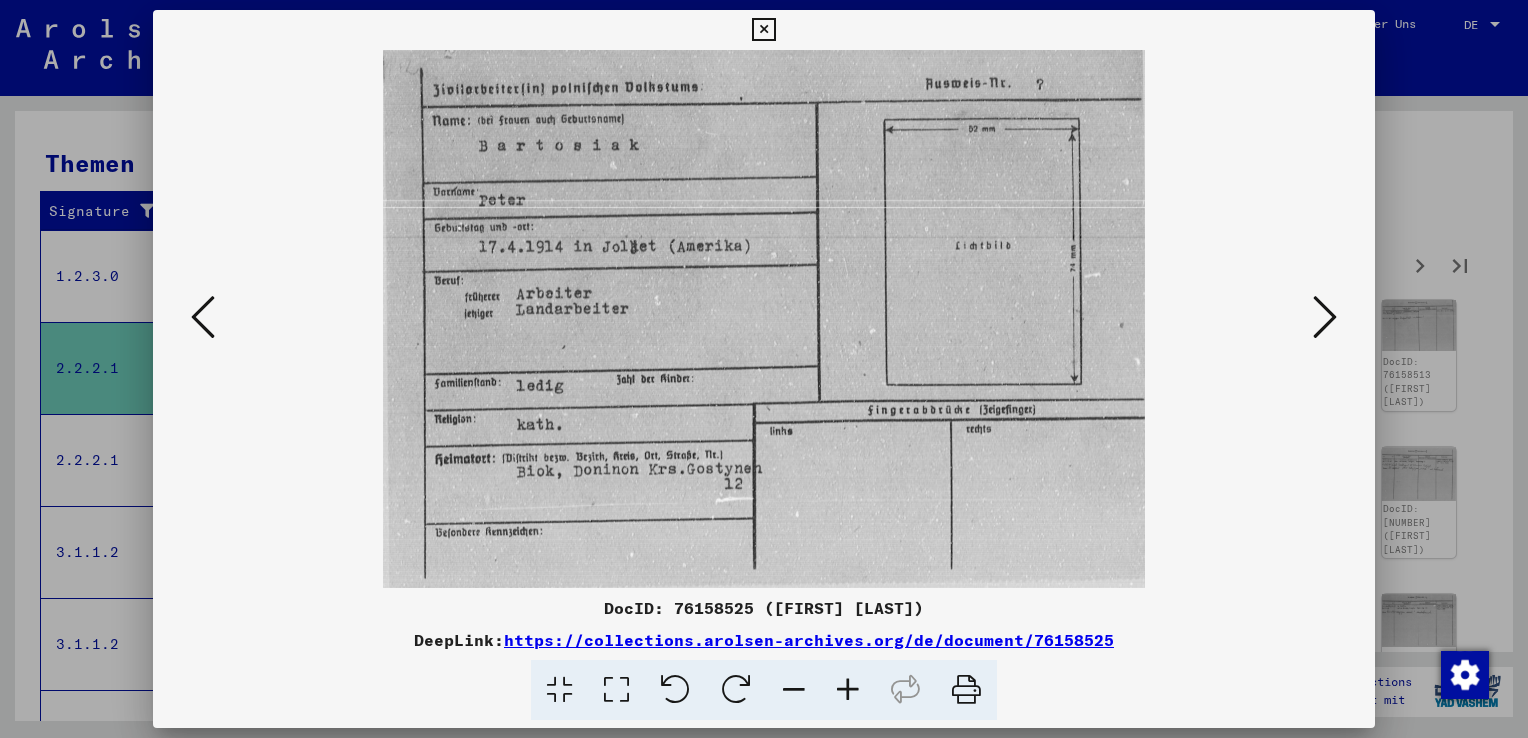 click at bounding box center [1325, 317] 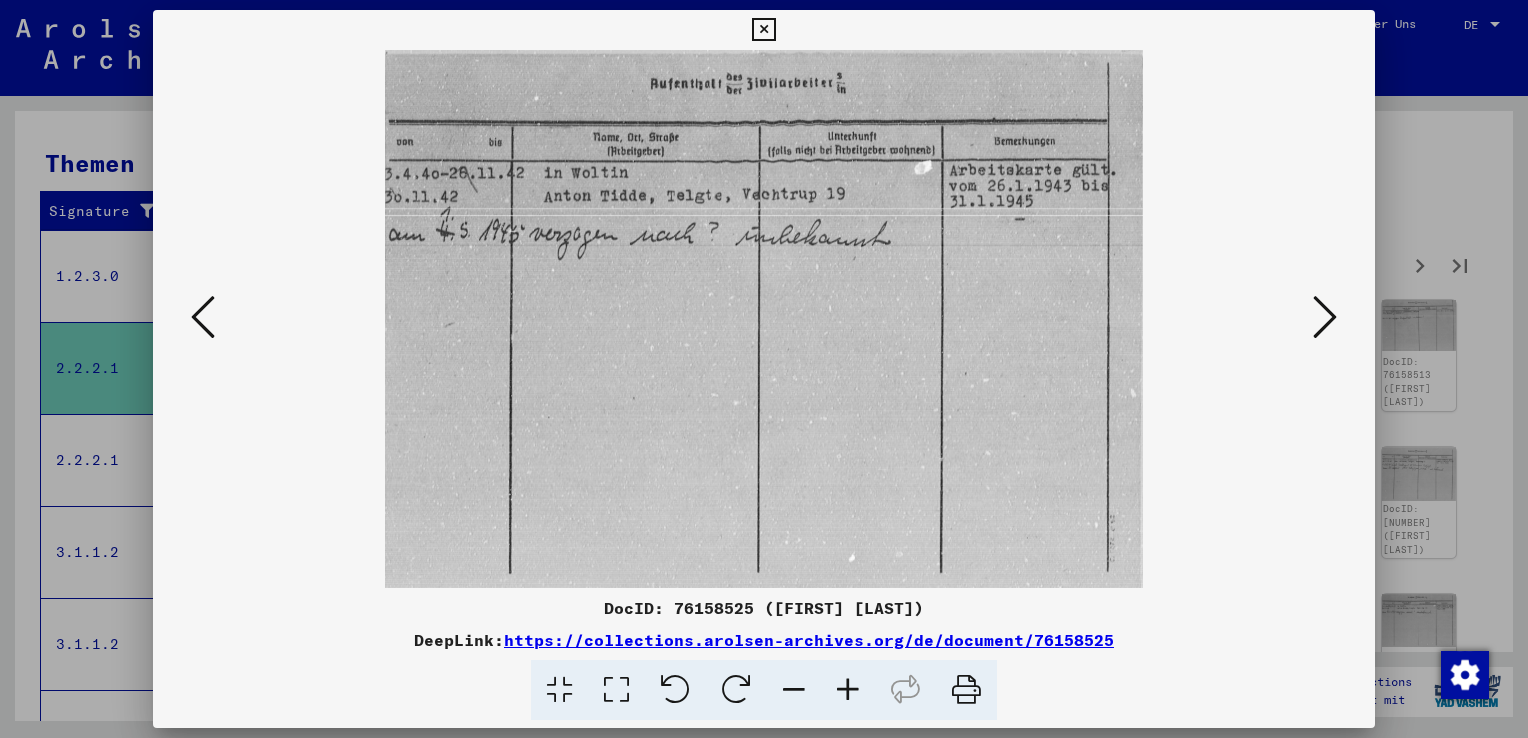 click at bounding box center [1325, 317] 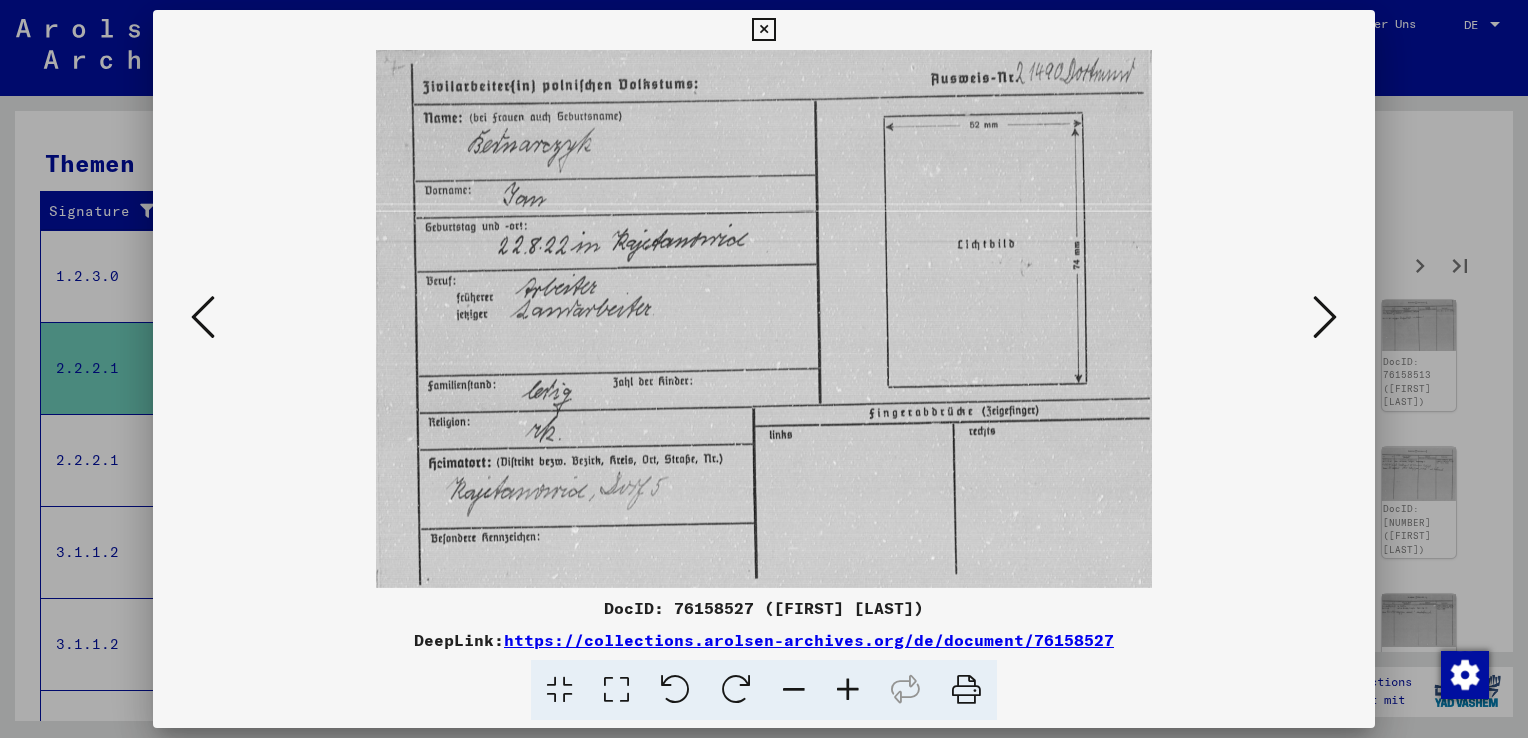click at bounding box center [1325, 317] 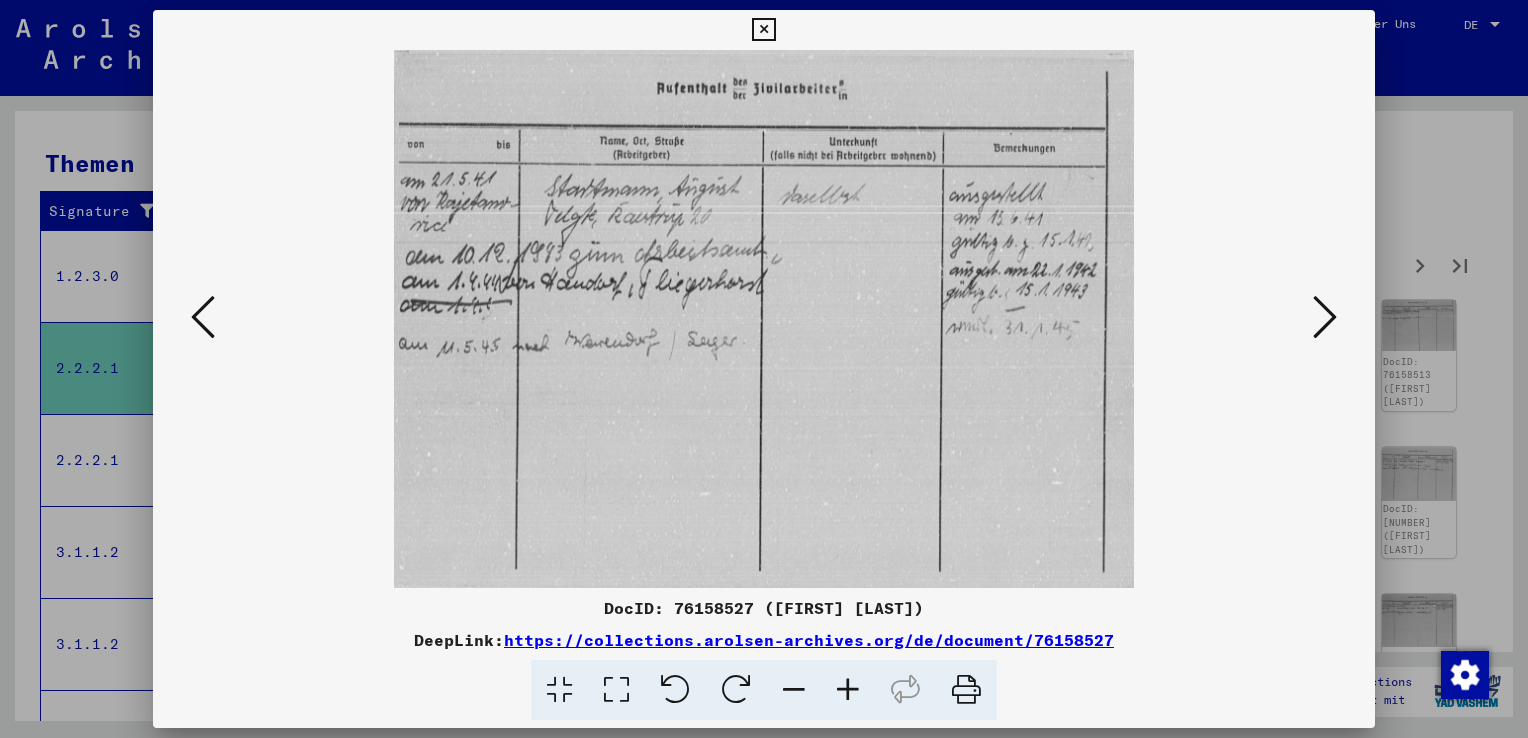 click at bounding box center (1325, 317) 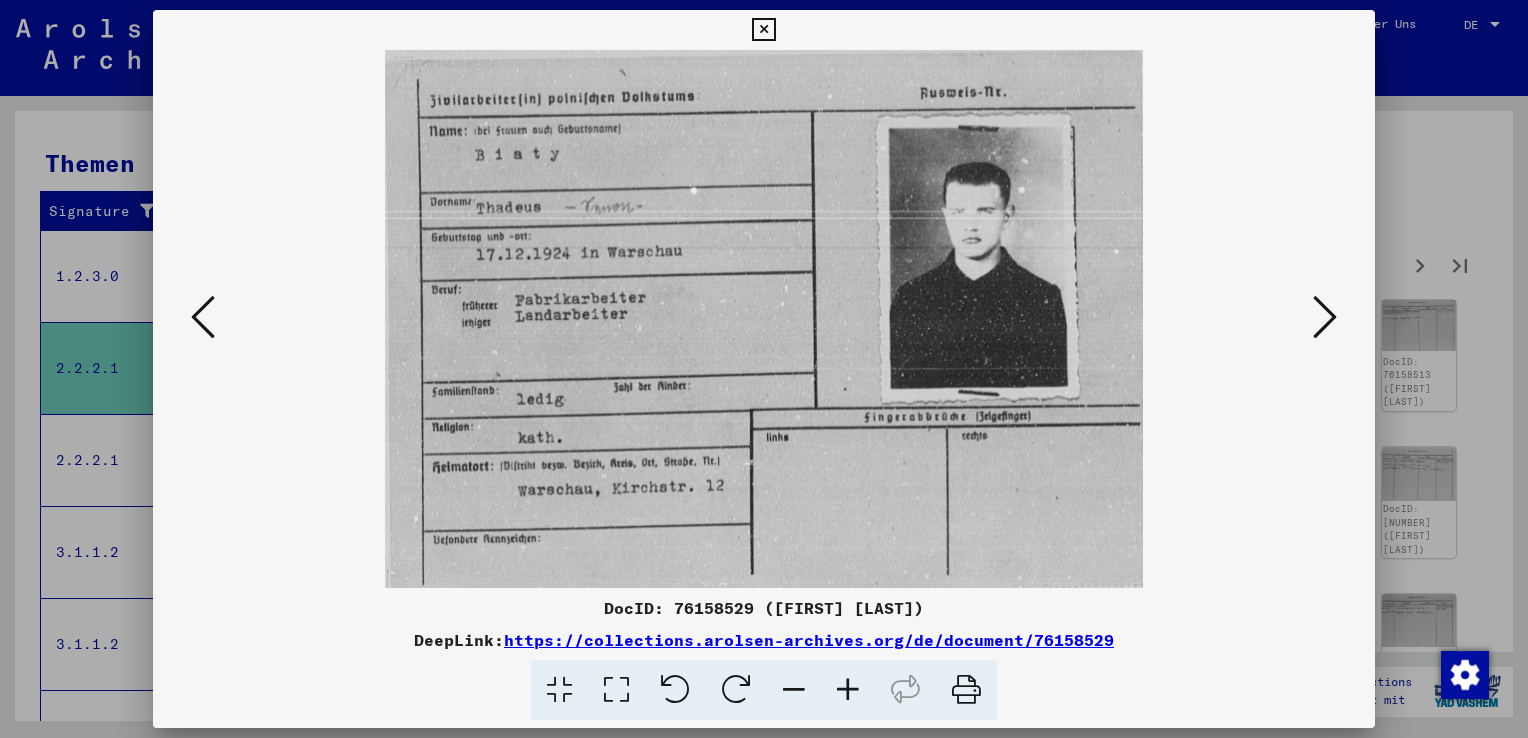 click at bounding box center (1325, 317) 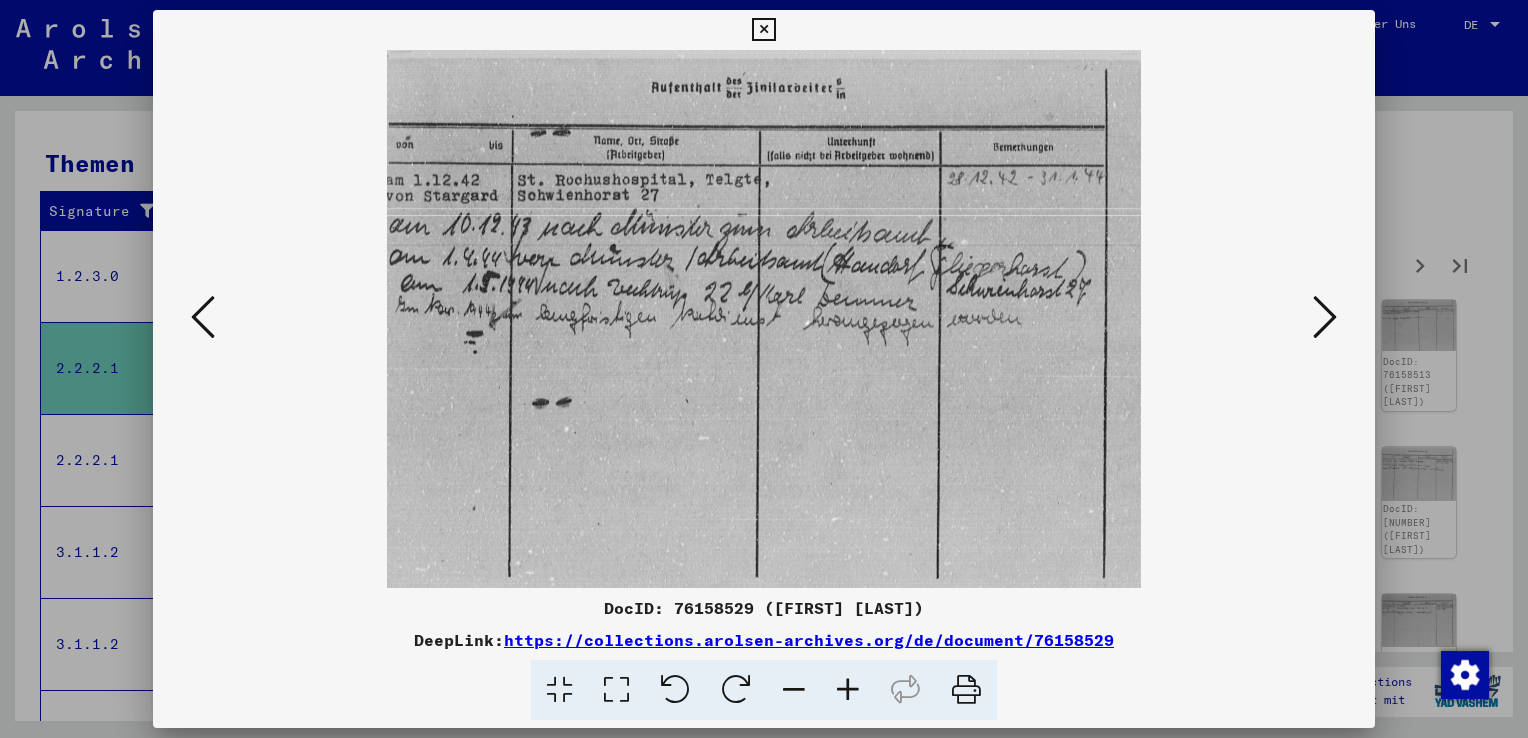 click at bounding box center [203, 317] 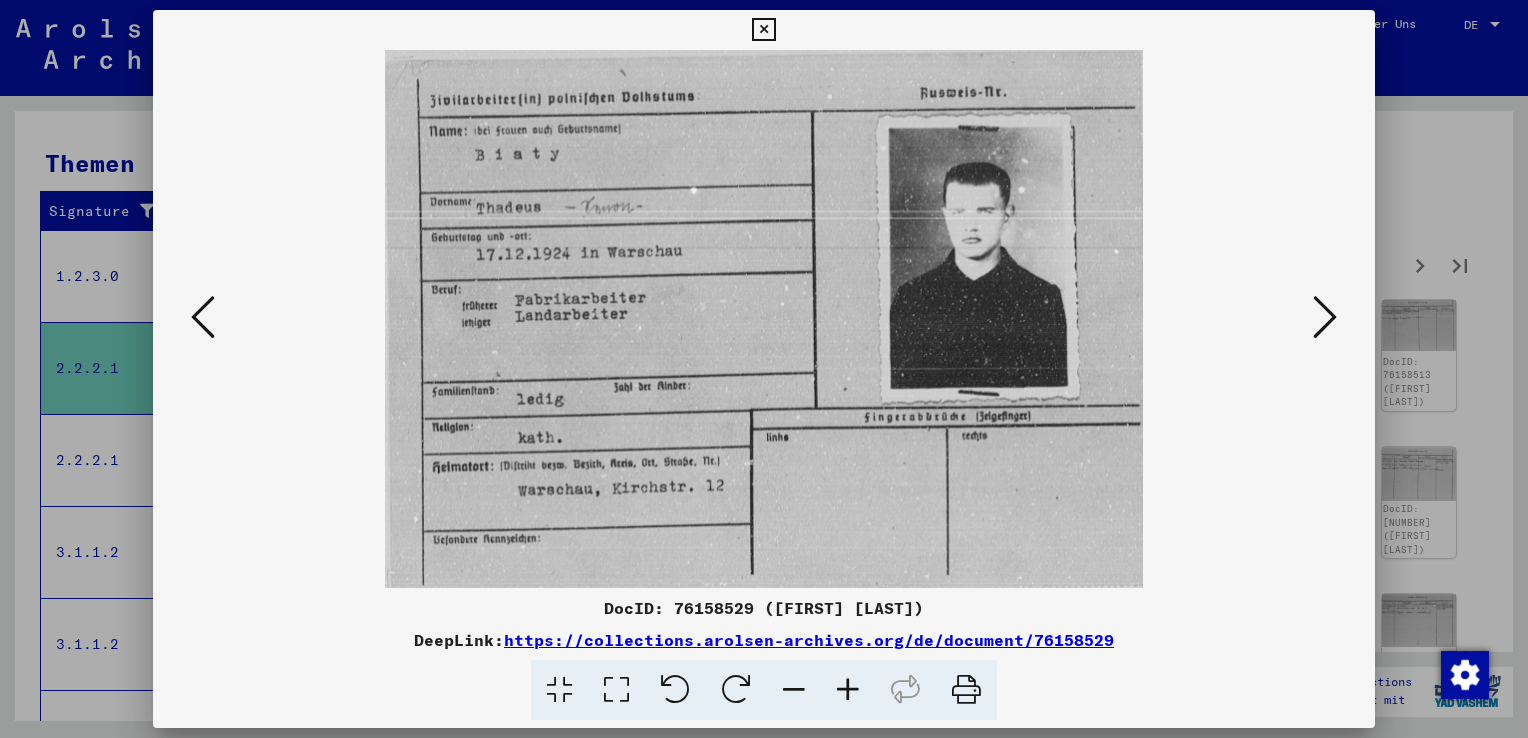 click at bounding box center (1325, 317) 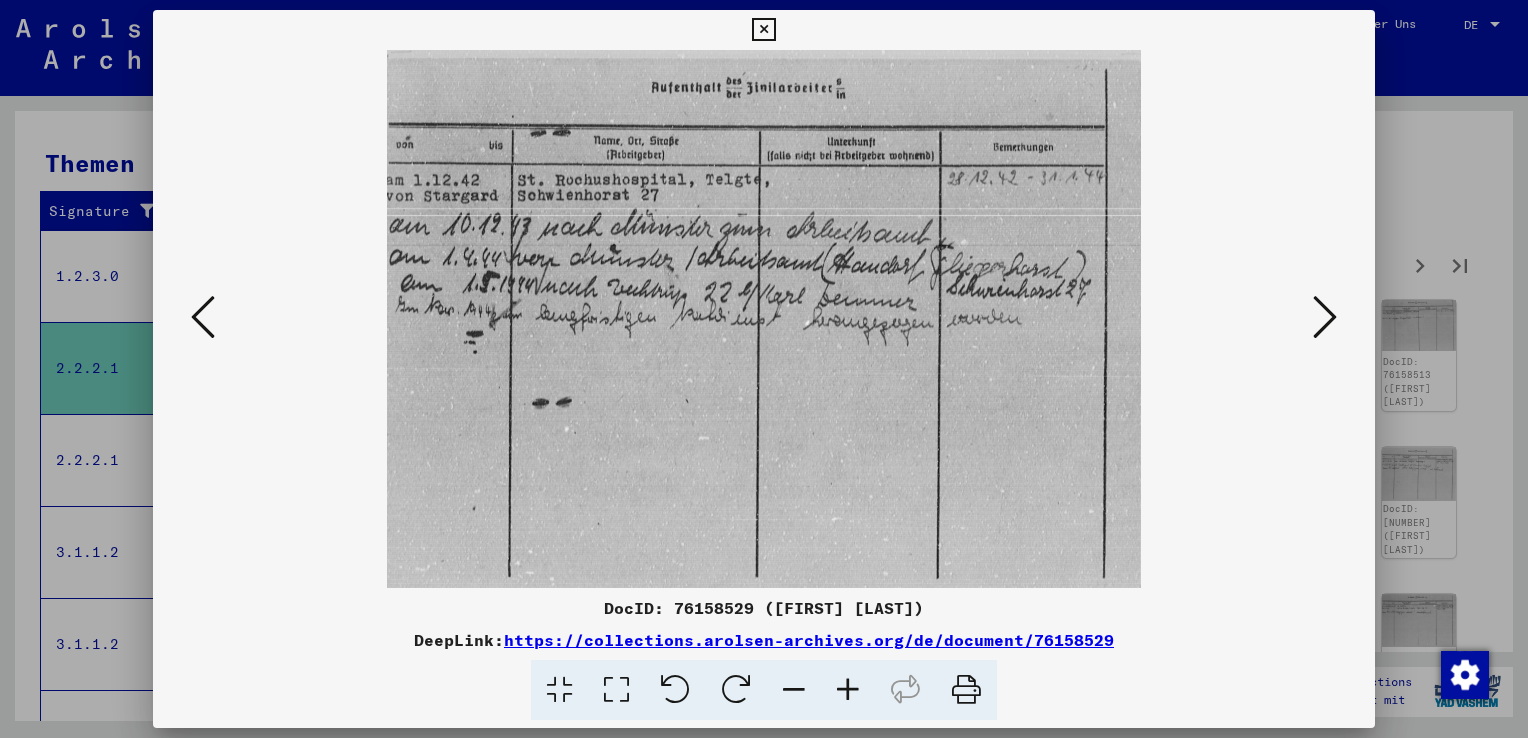 click at bounding box center [1325, 317] 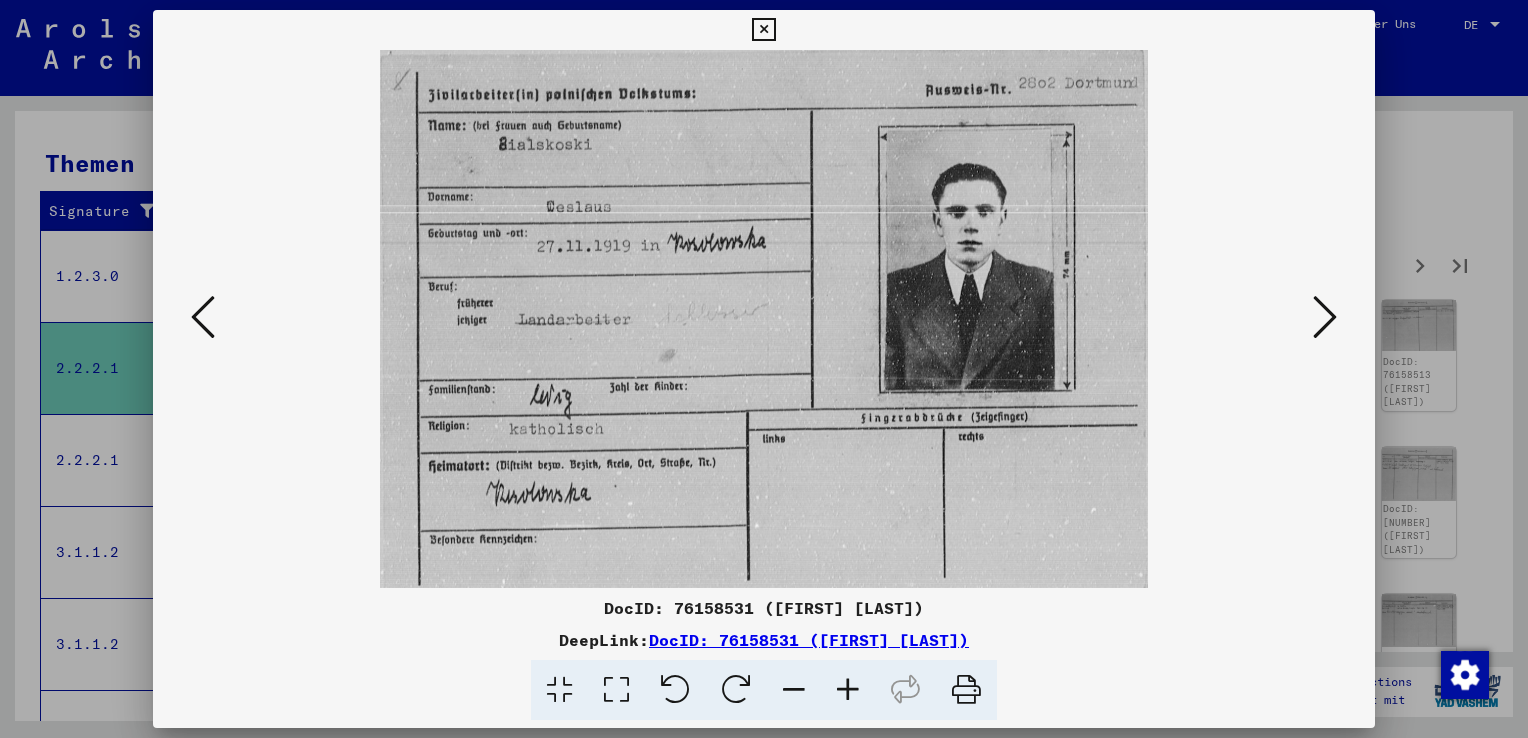 click at bounding box center (1325, 317) 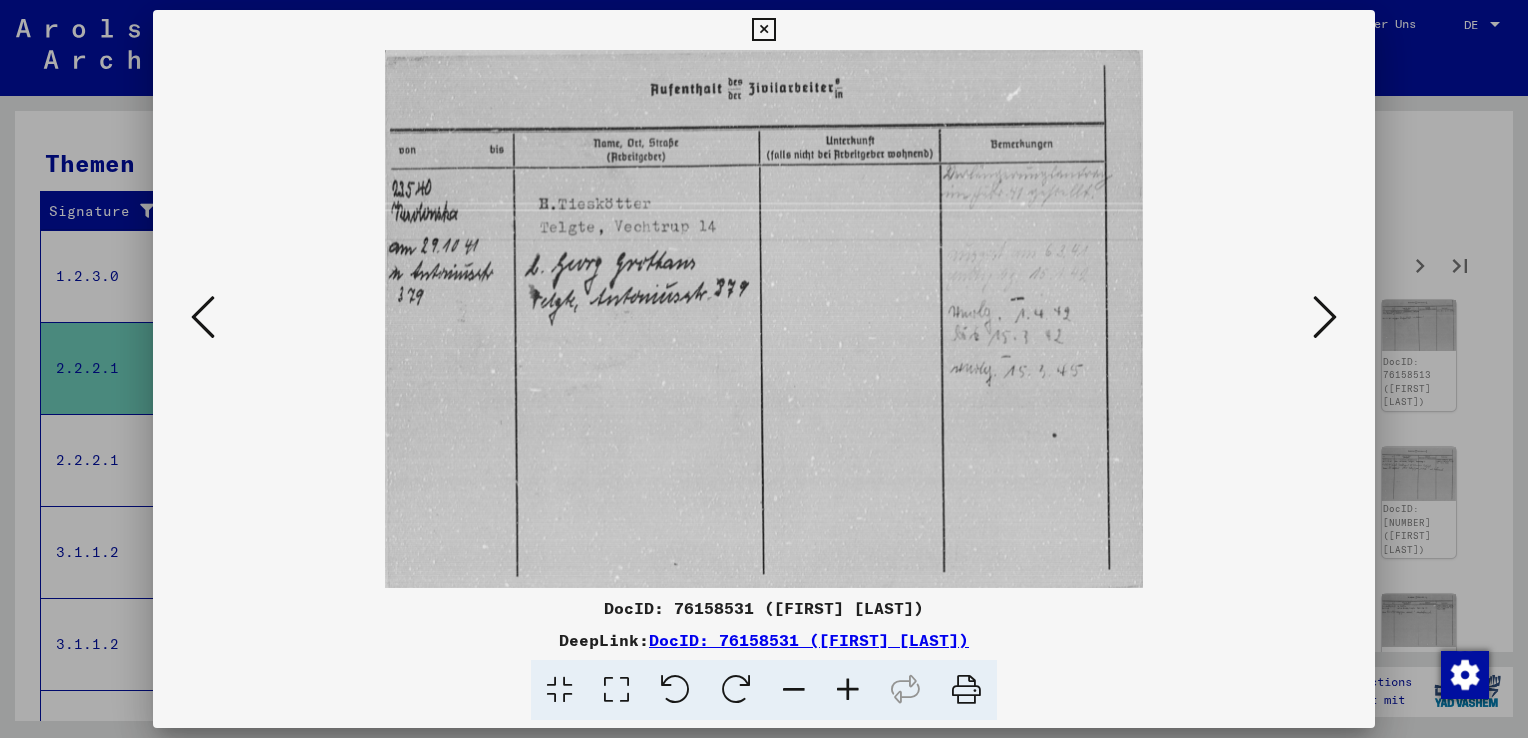 click at bounding box center (1325, 317) 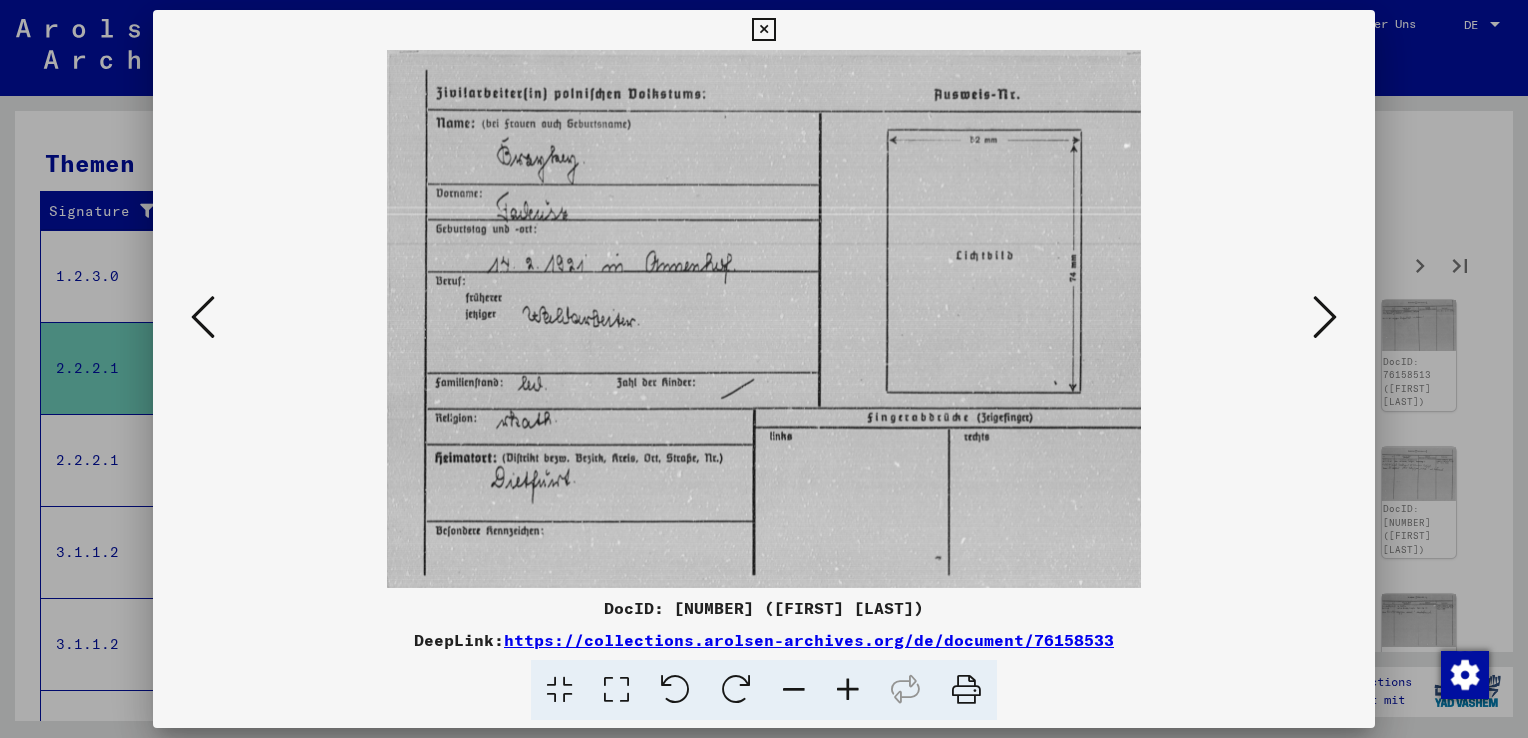 click at bounding box center [1325, 317] 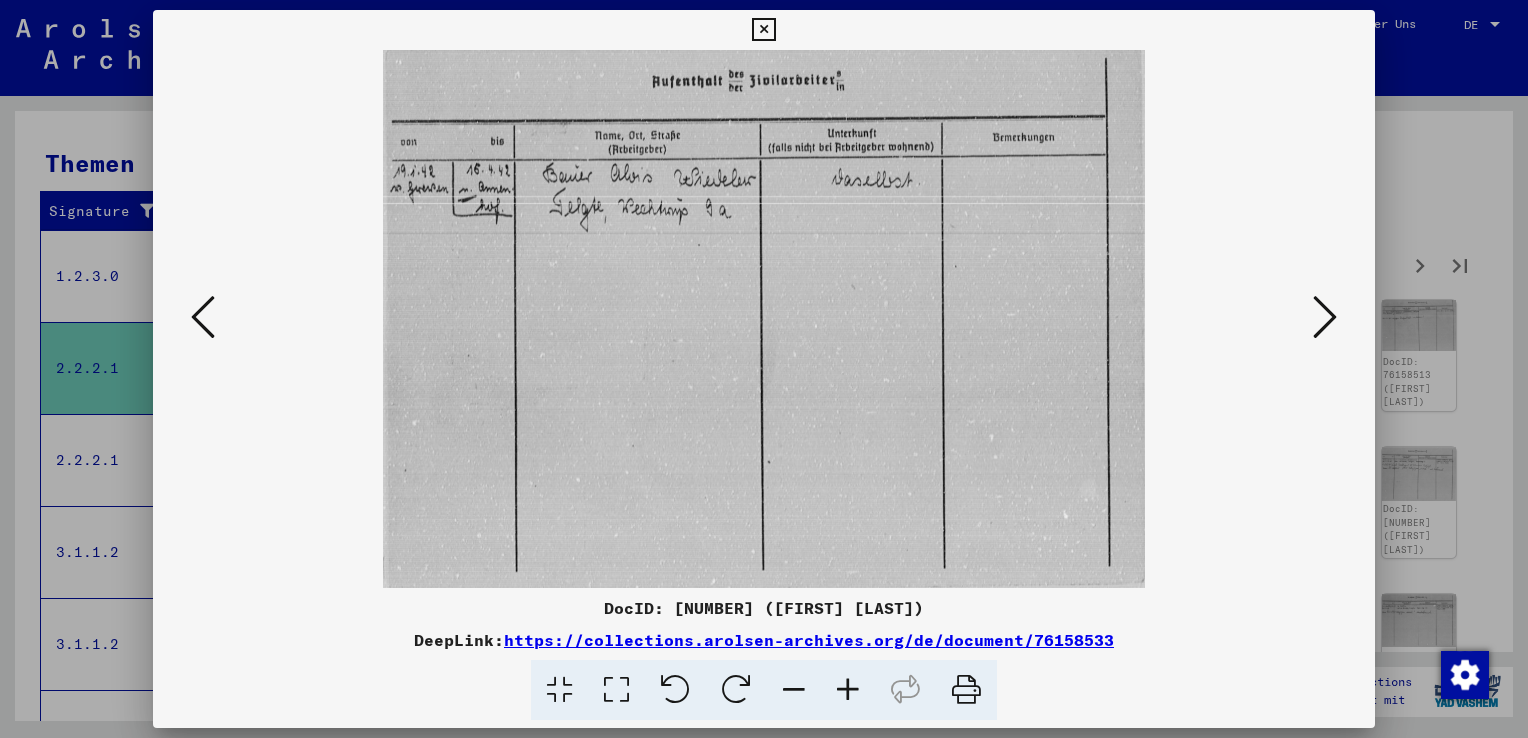 click at bounding box center (1325, 317) 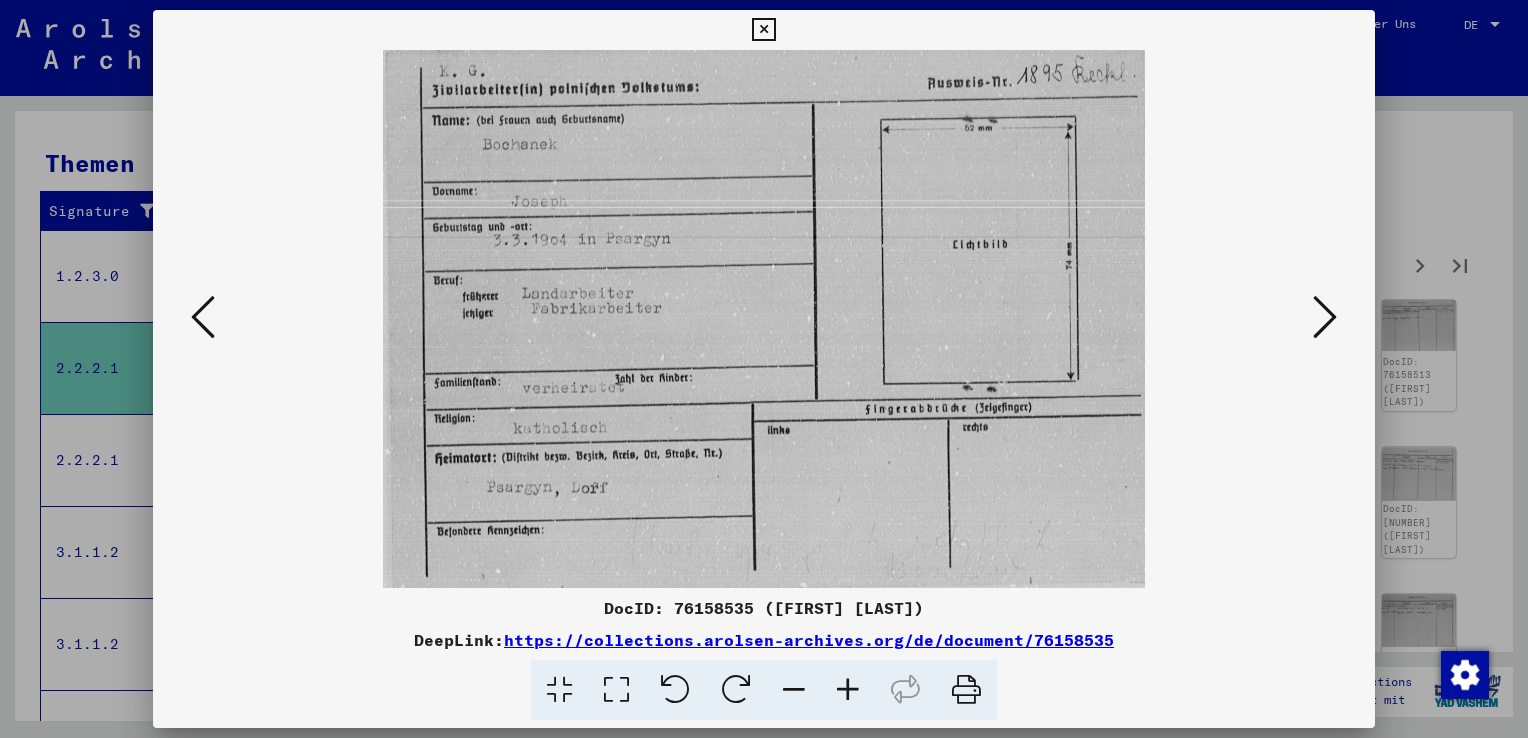click at bounding box center [203, 317] 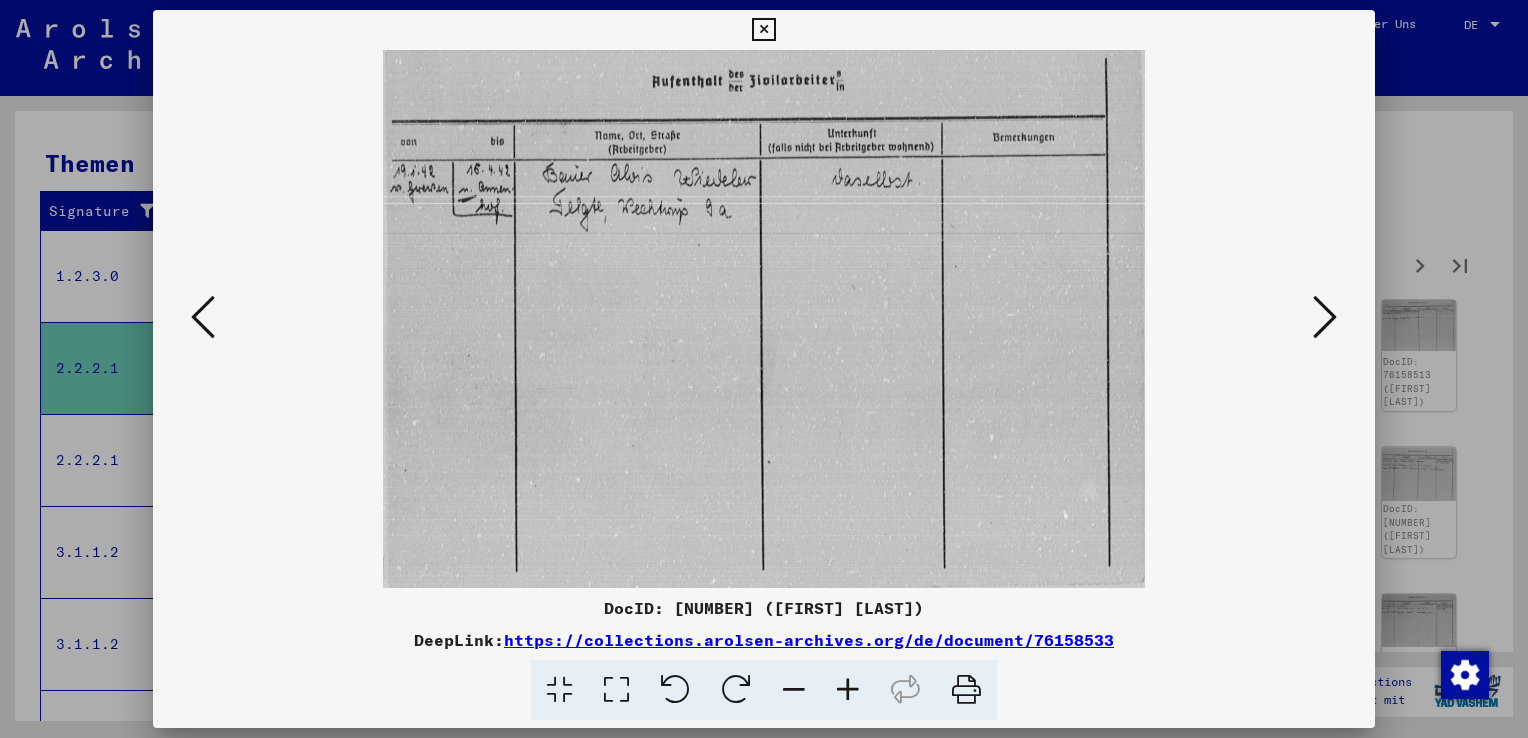 click at bounding box center (1325, 317) 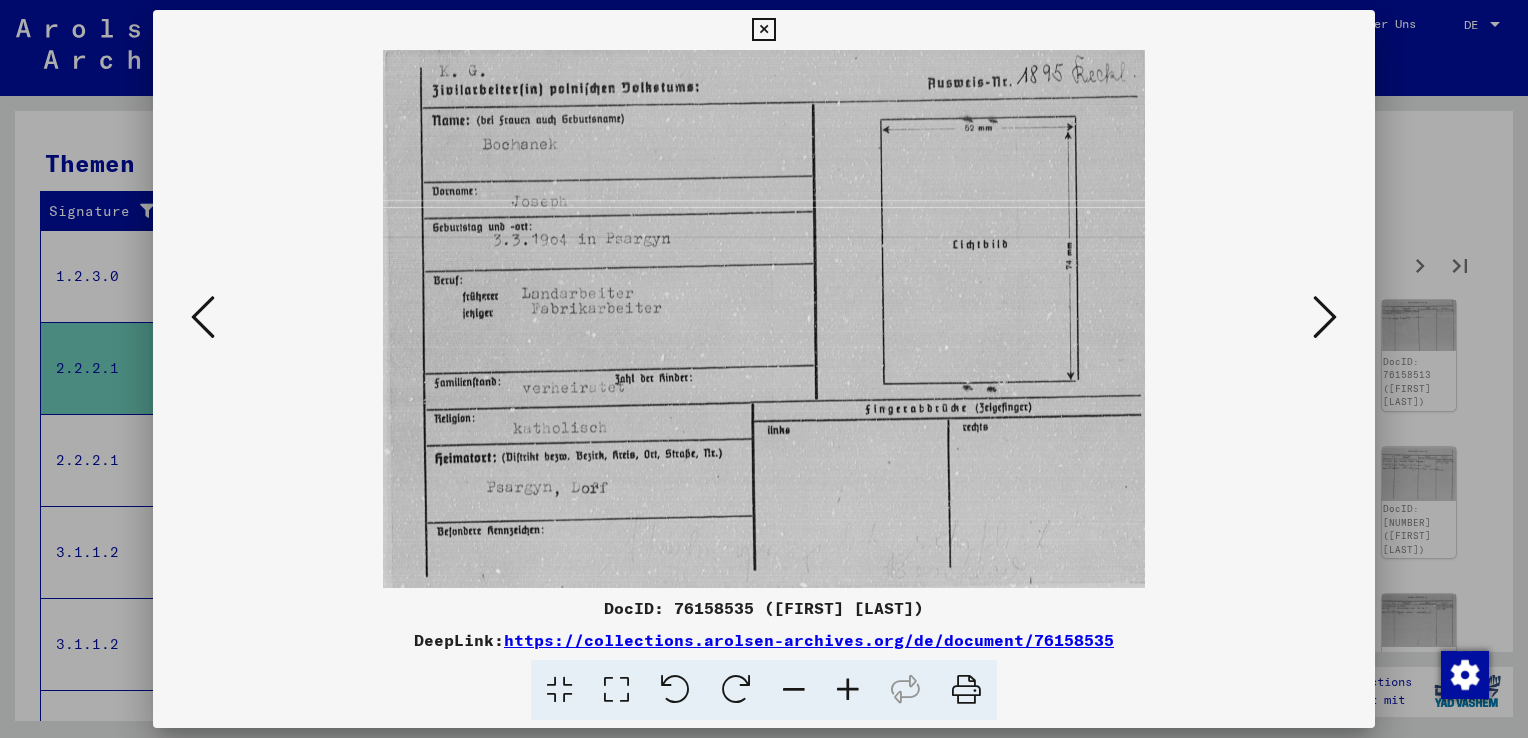 click at bounding box center [1325, 317] 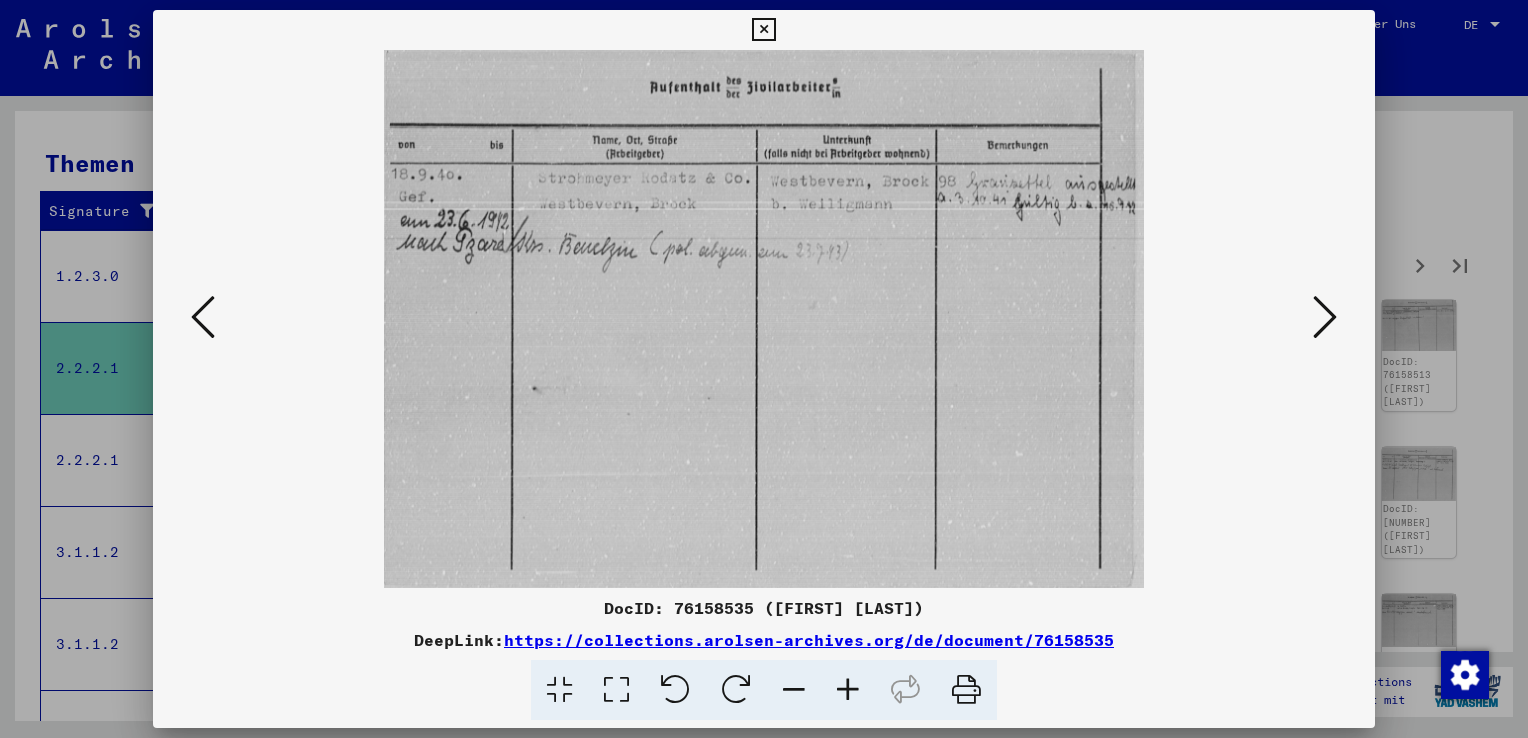 click at bounding box center (1325, 317) 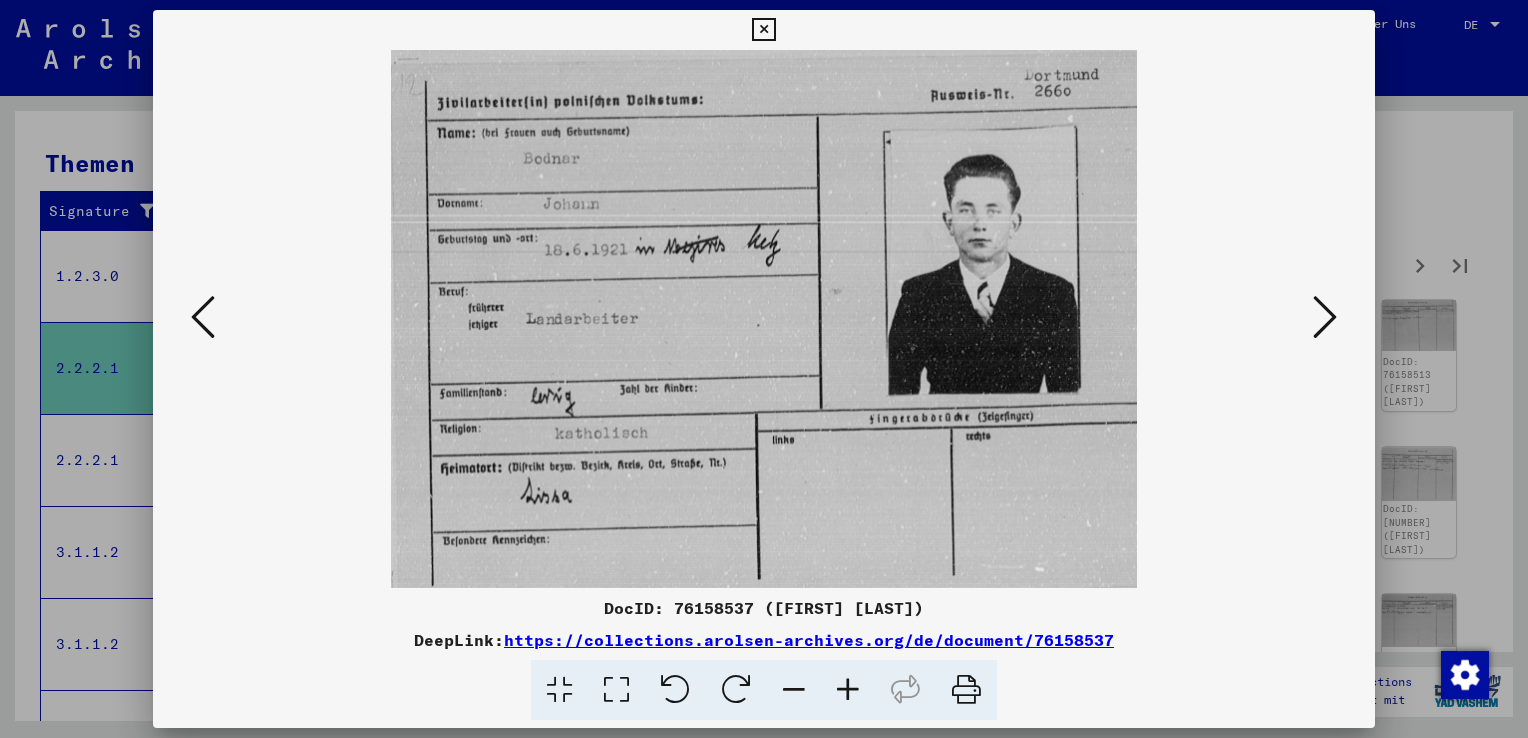 click at bounding box center [1325, 317] 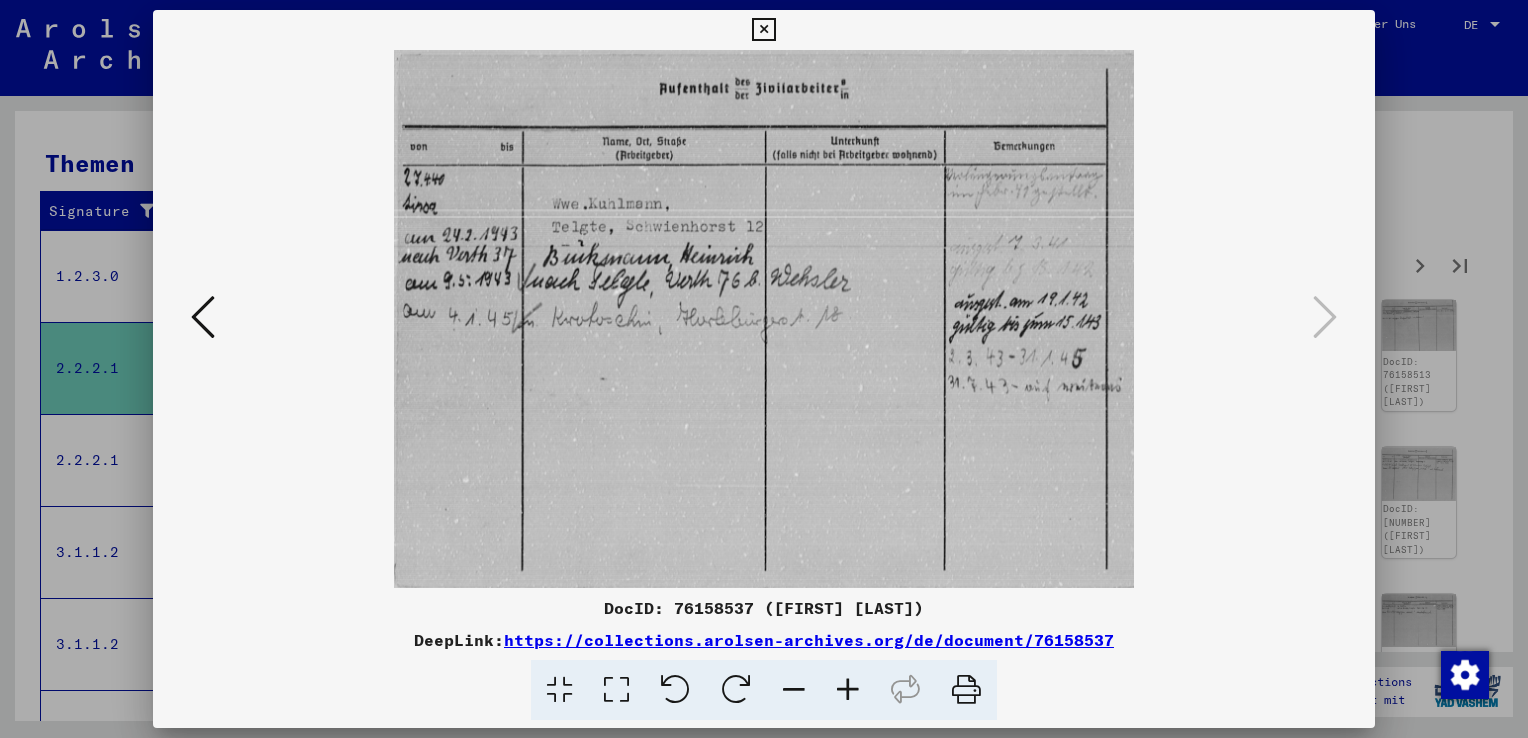 click at bounding box center (764, 369) 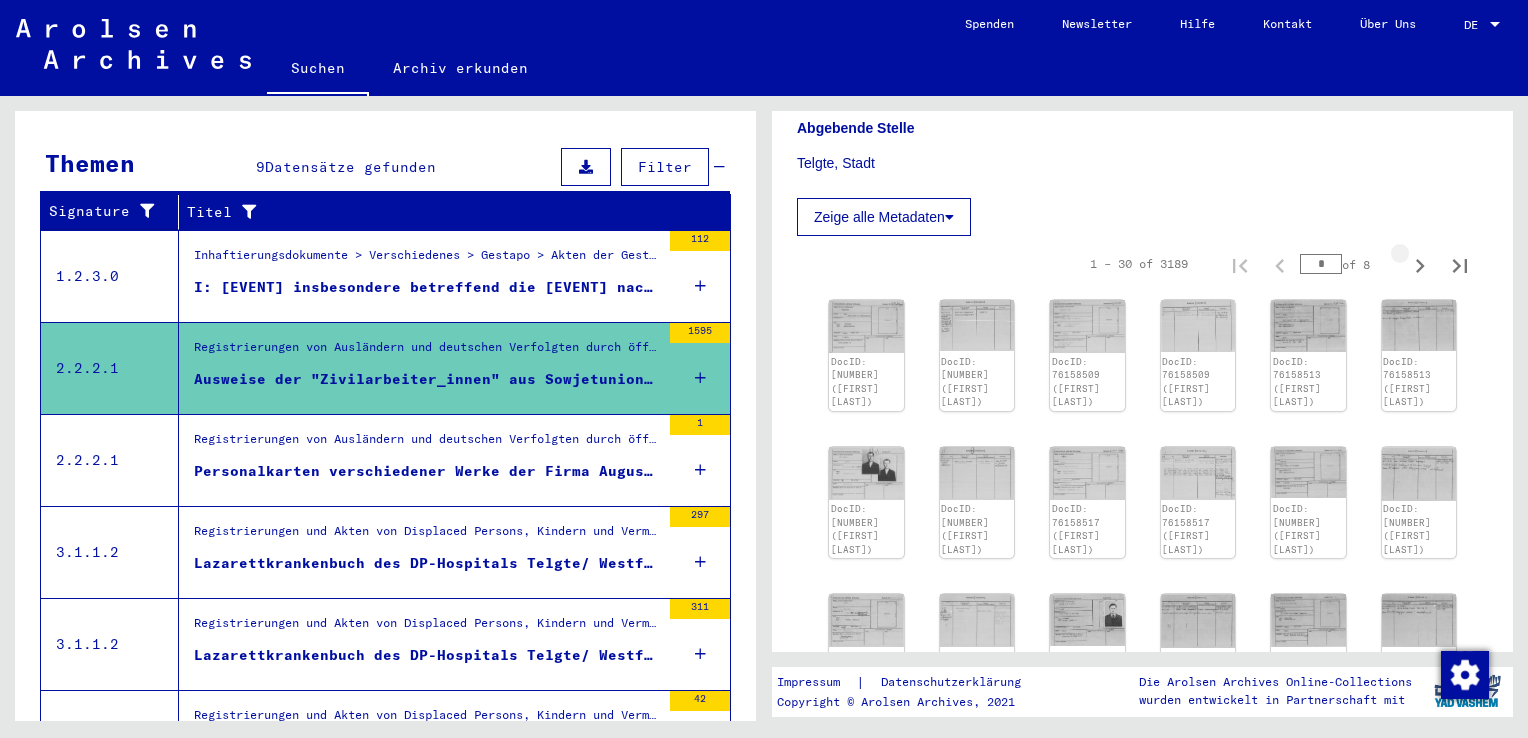 click 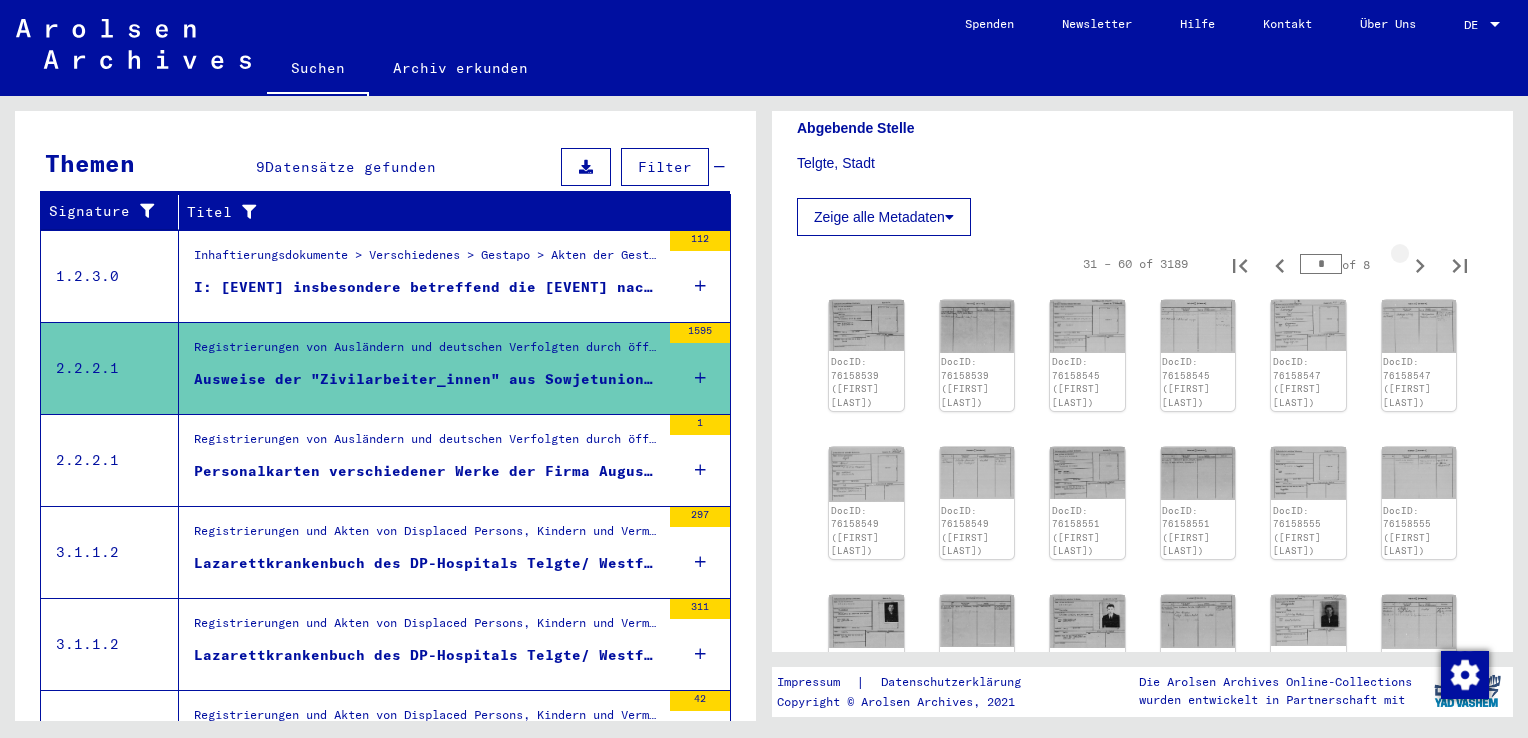 type on "*" 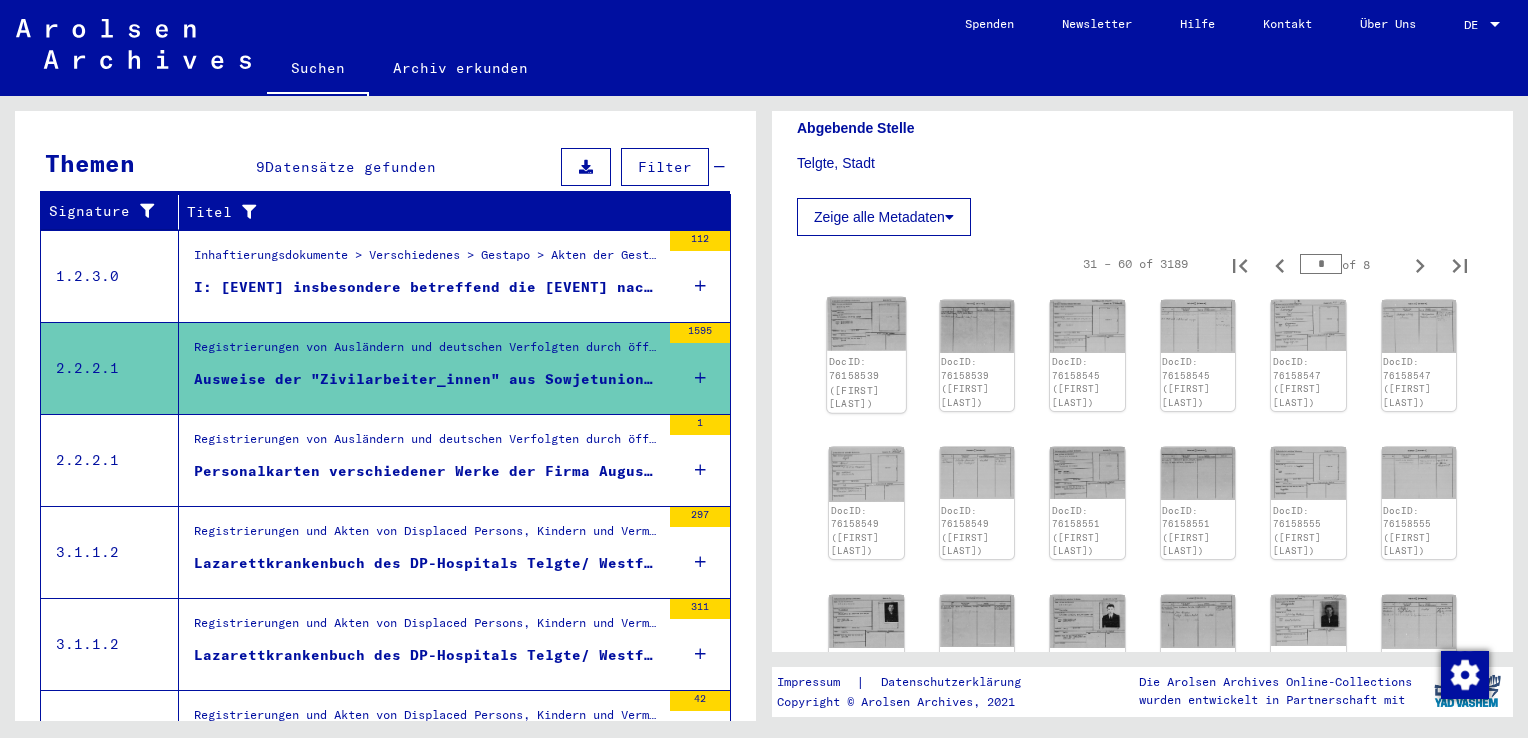 click 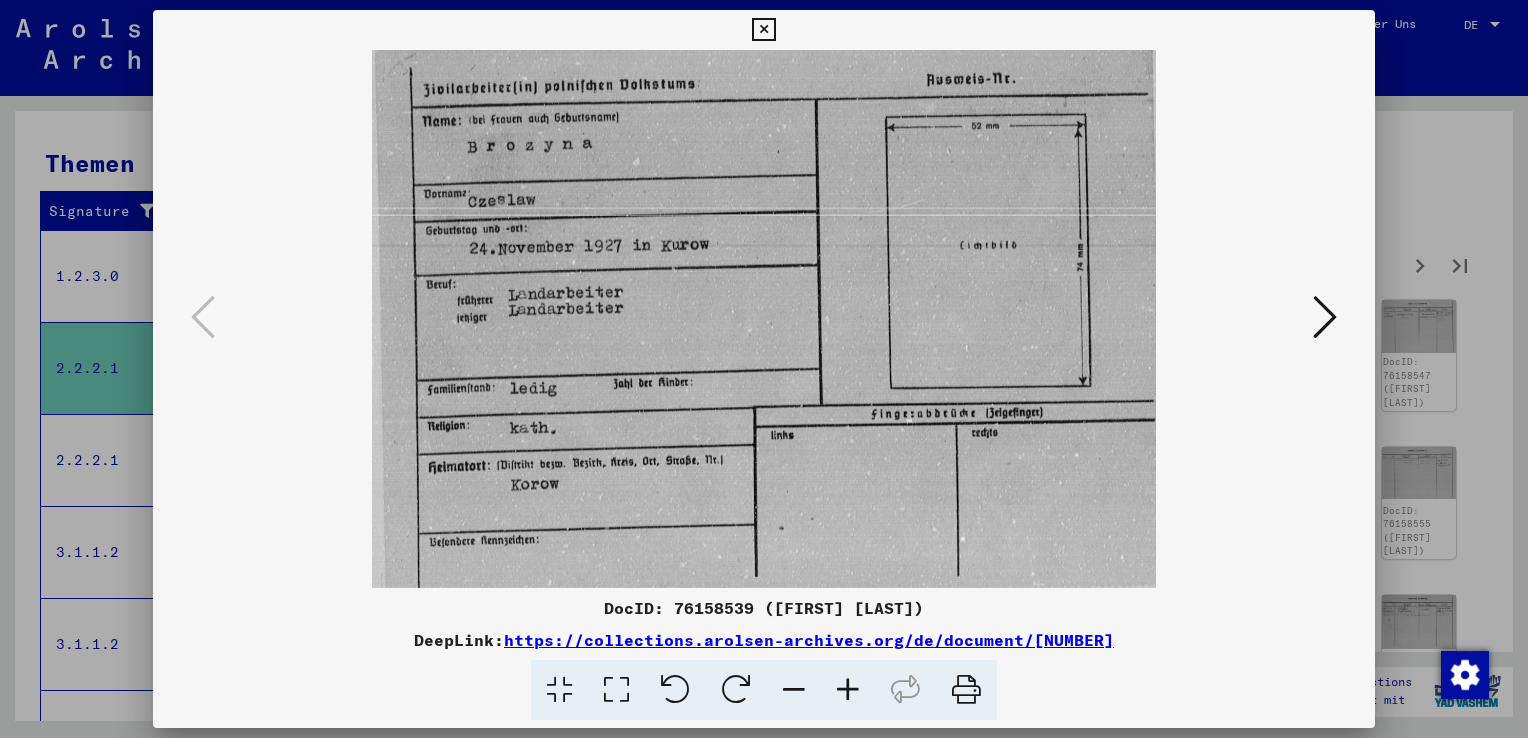 click at bounding box center [1325, 317] 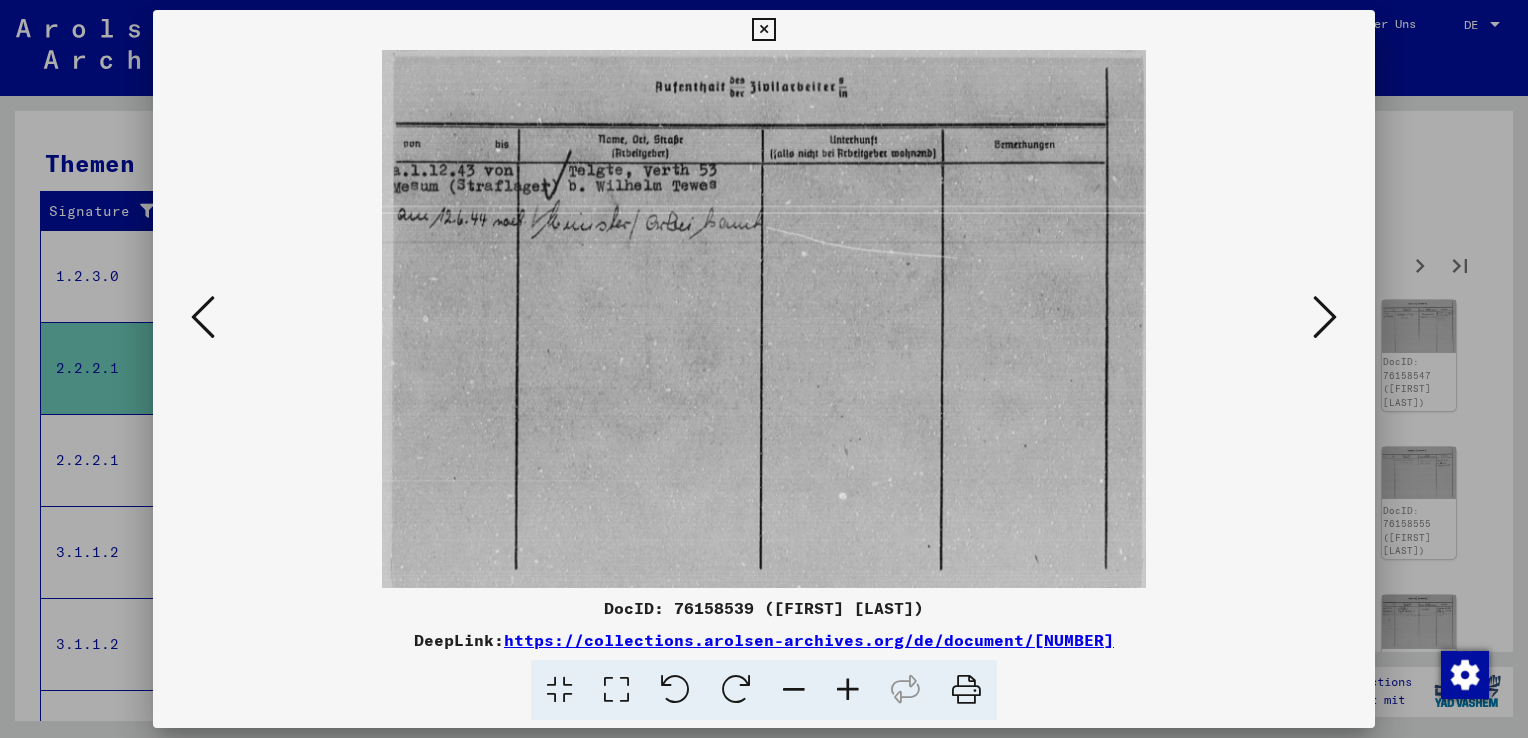 click at bounding box center [1325, 317] 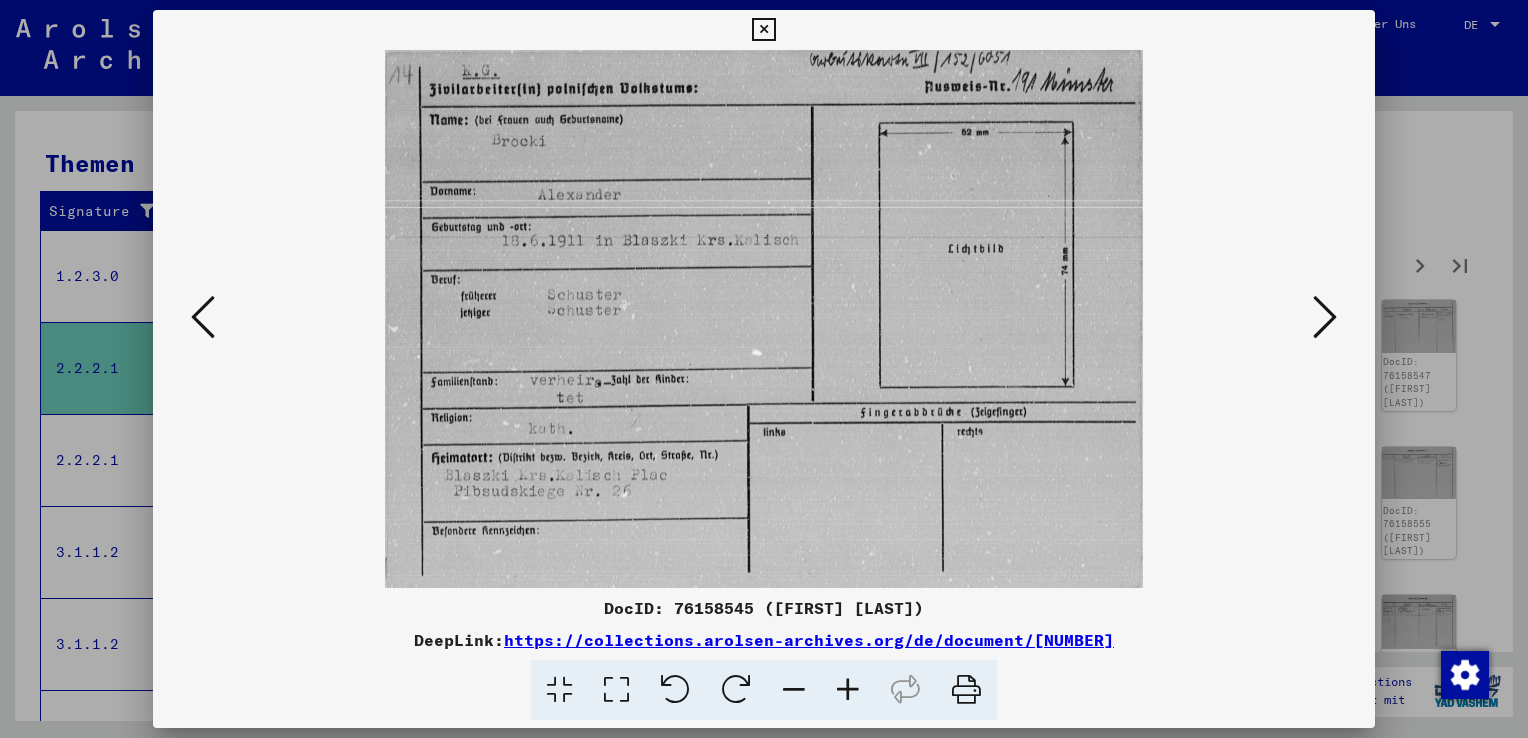 click at bounding box center (1325, 317) 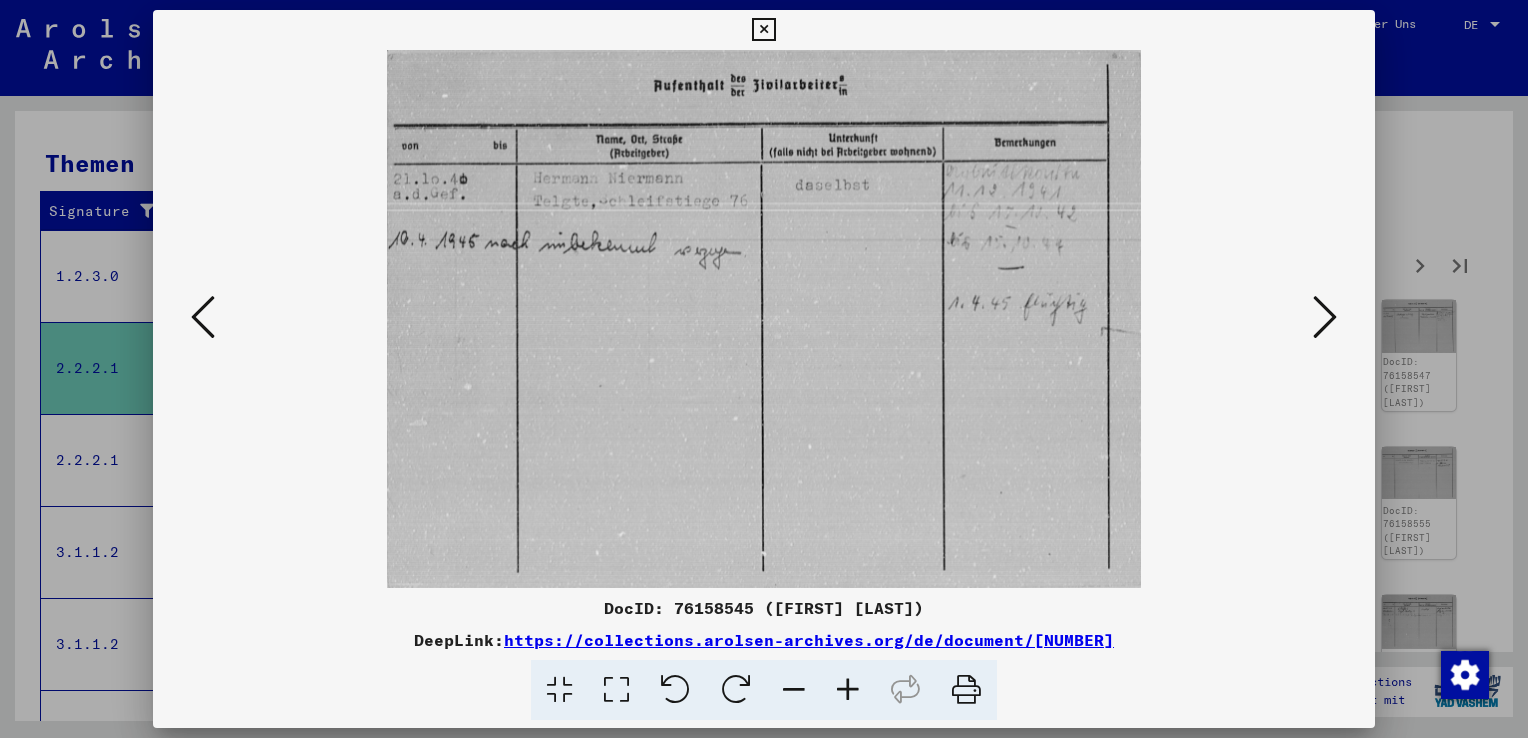 click at bounding box center (1325, 317) 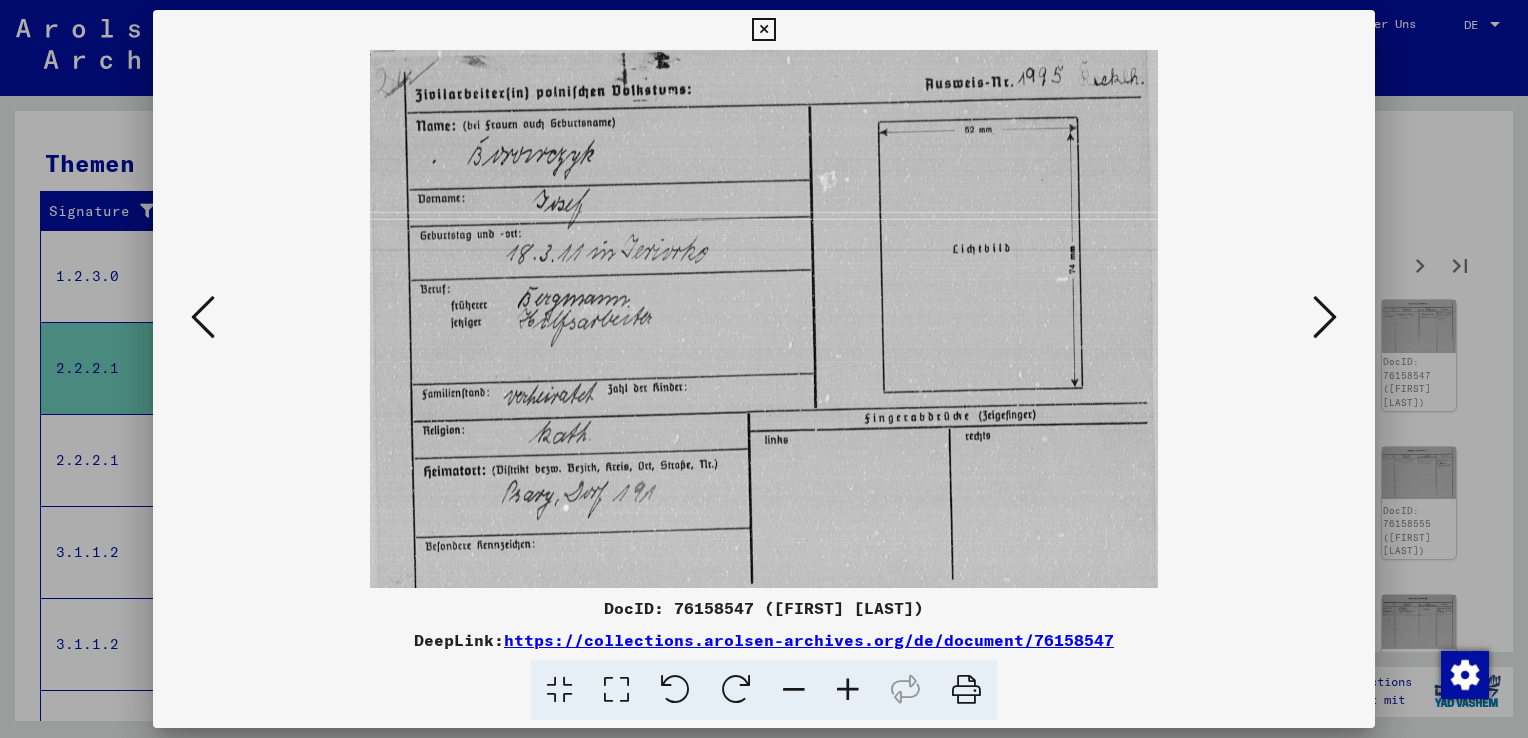 click at bounding box center [1325, 317] 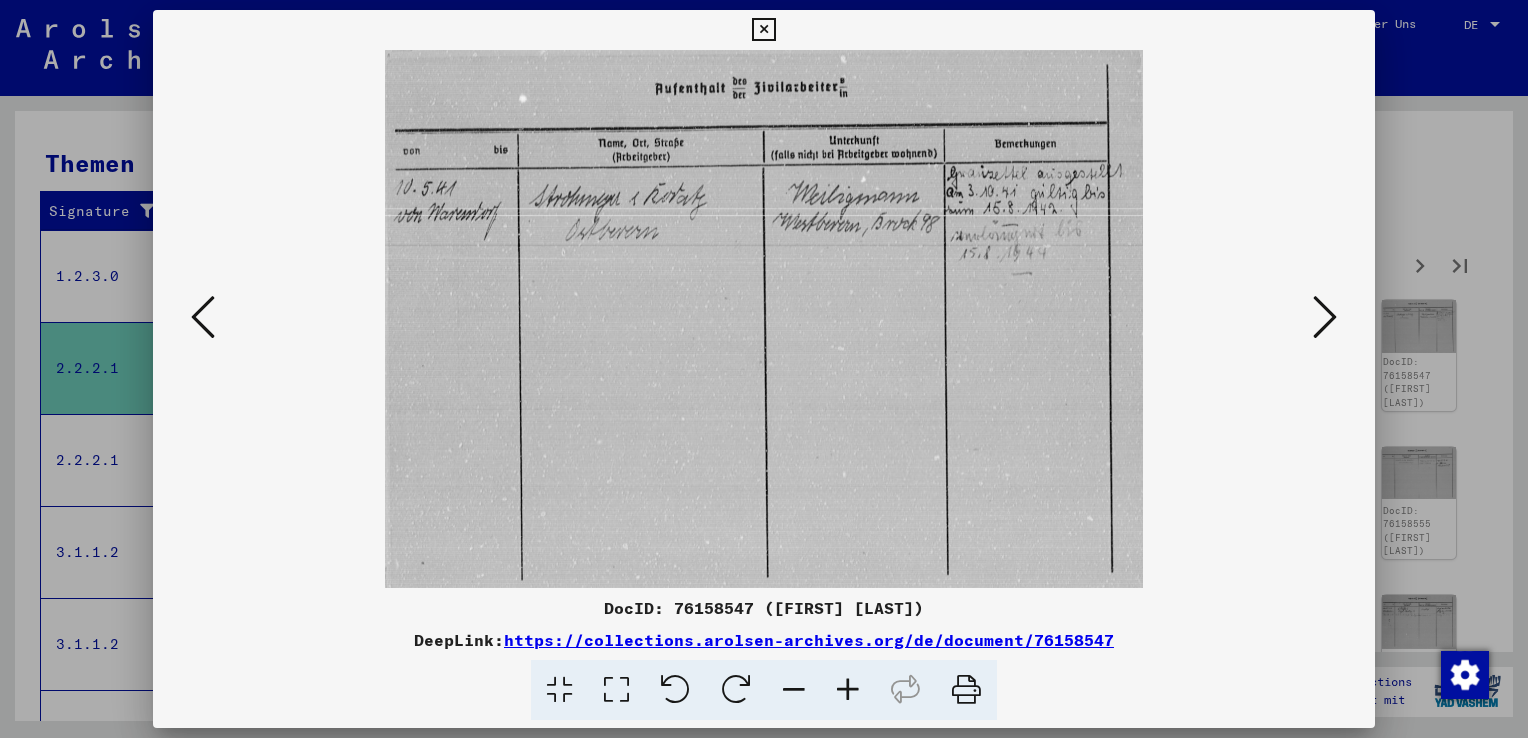 click at bounding box center [1325, 317] 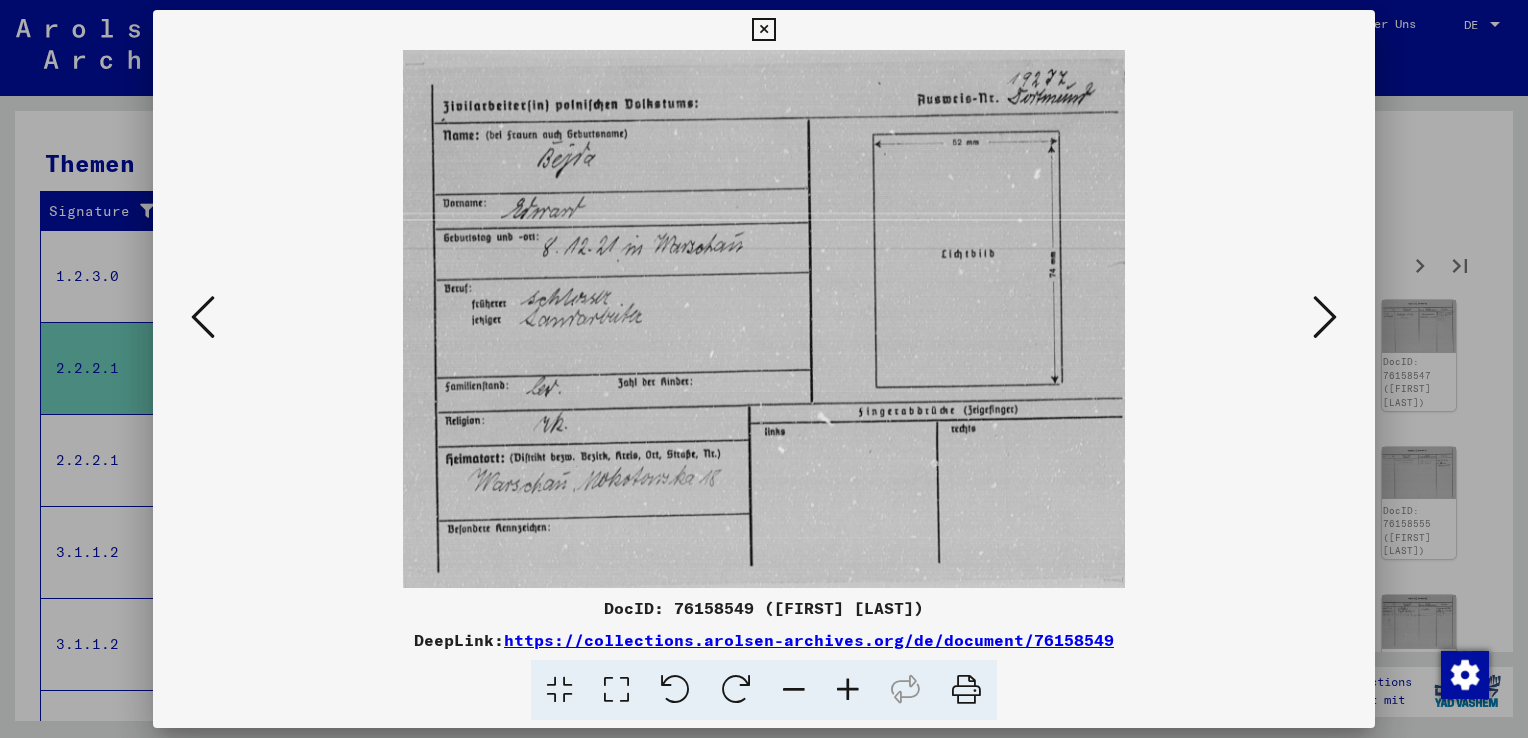 click at bounding box center (1325, 317) 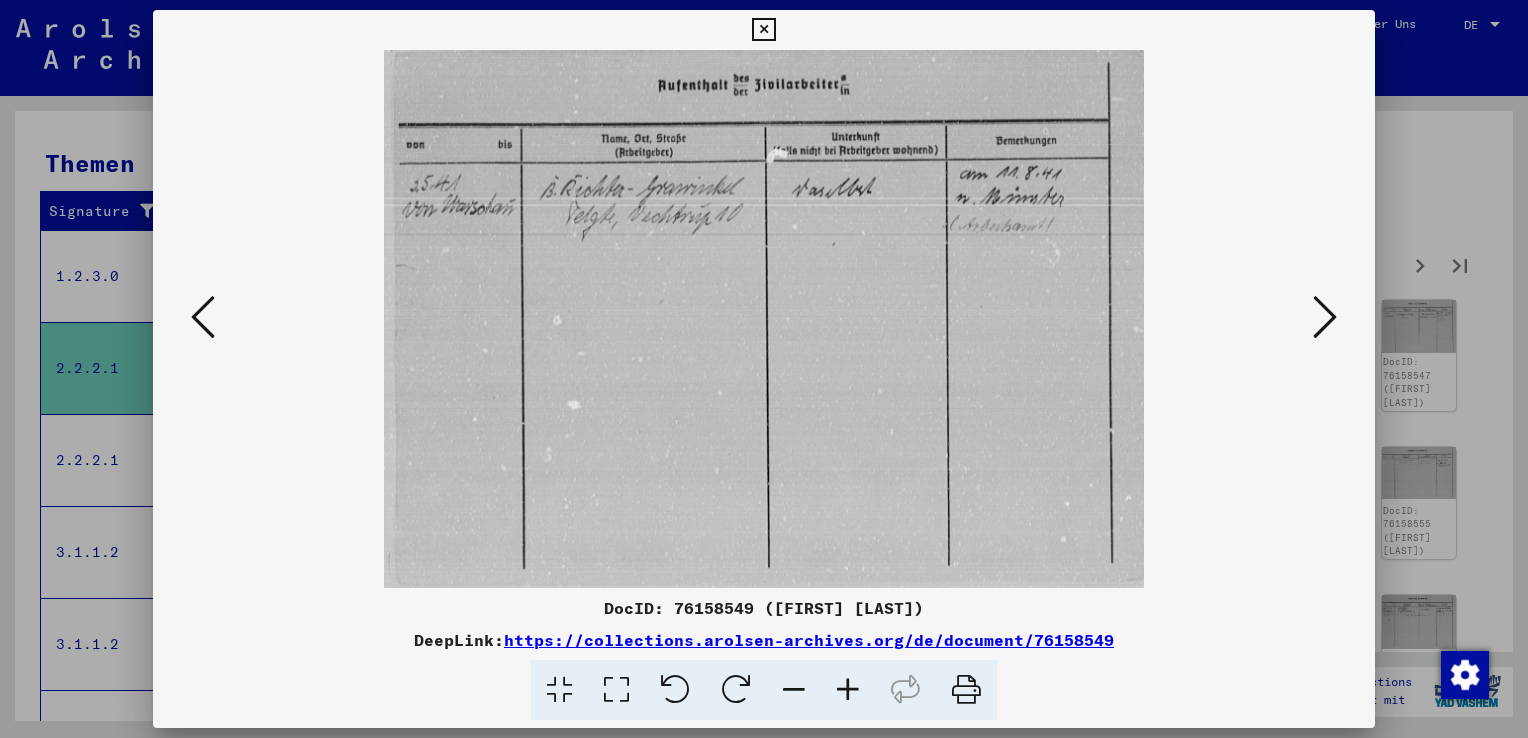 click at bounding box center (1325, 317) 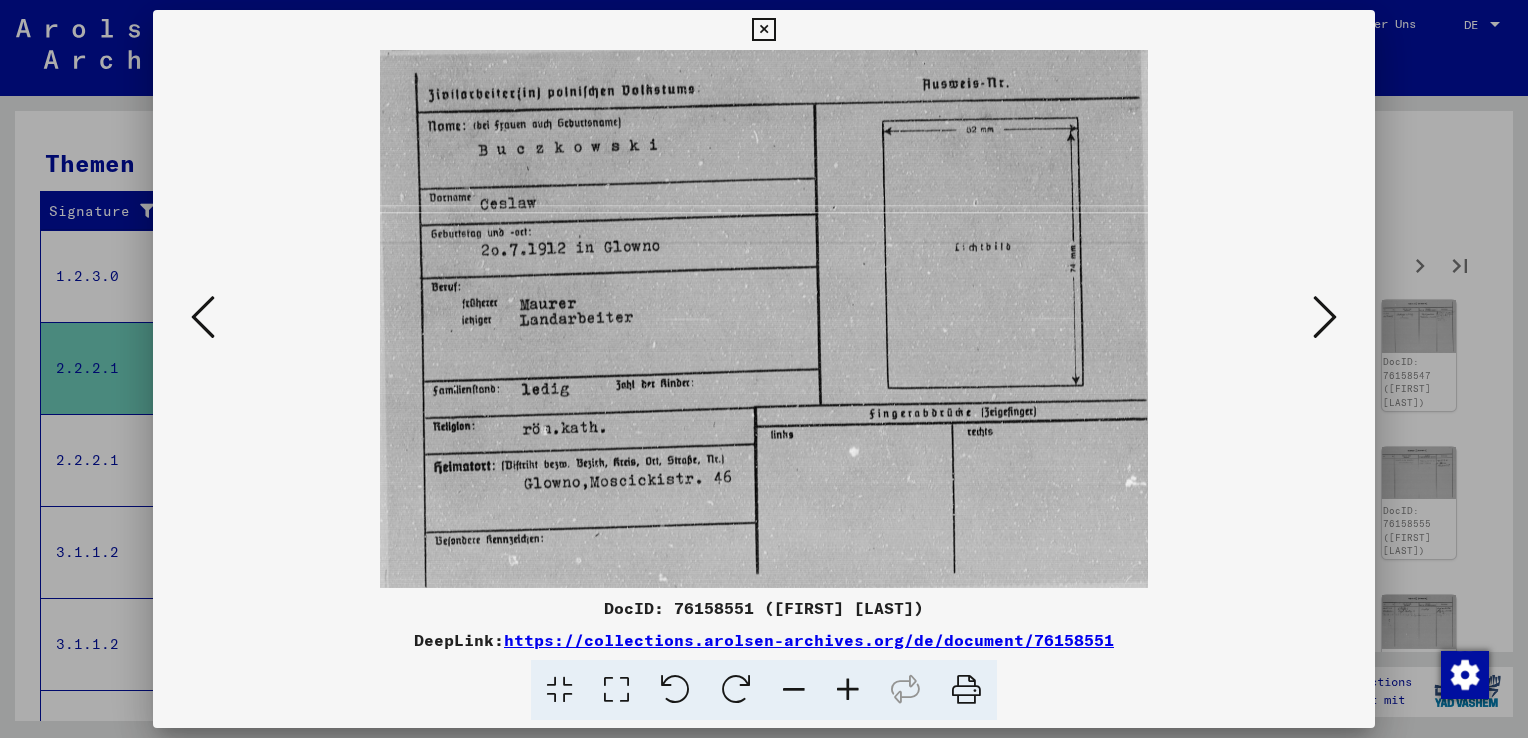click at bounding box center (1325, 317) 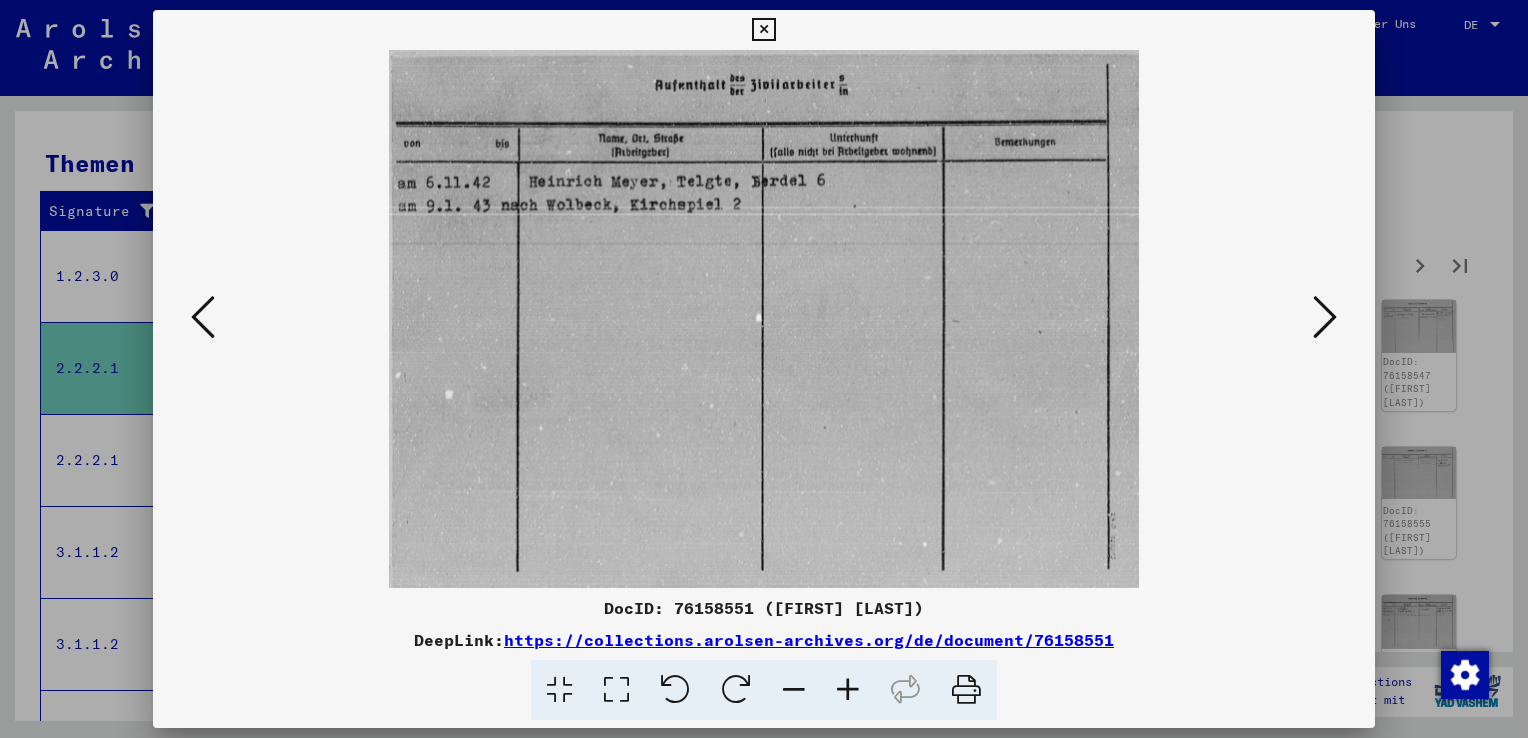 click at bounding box center (1325, 317) 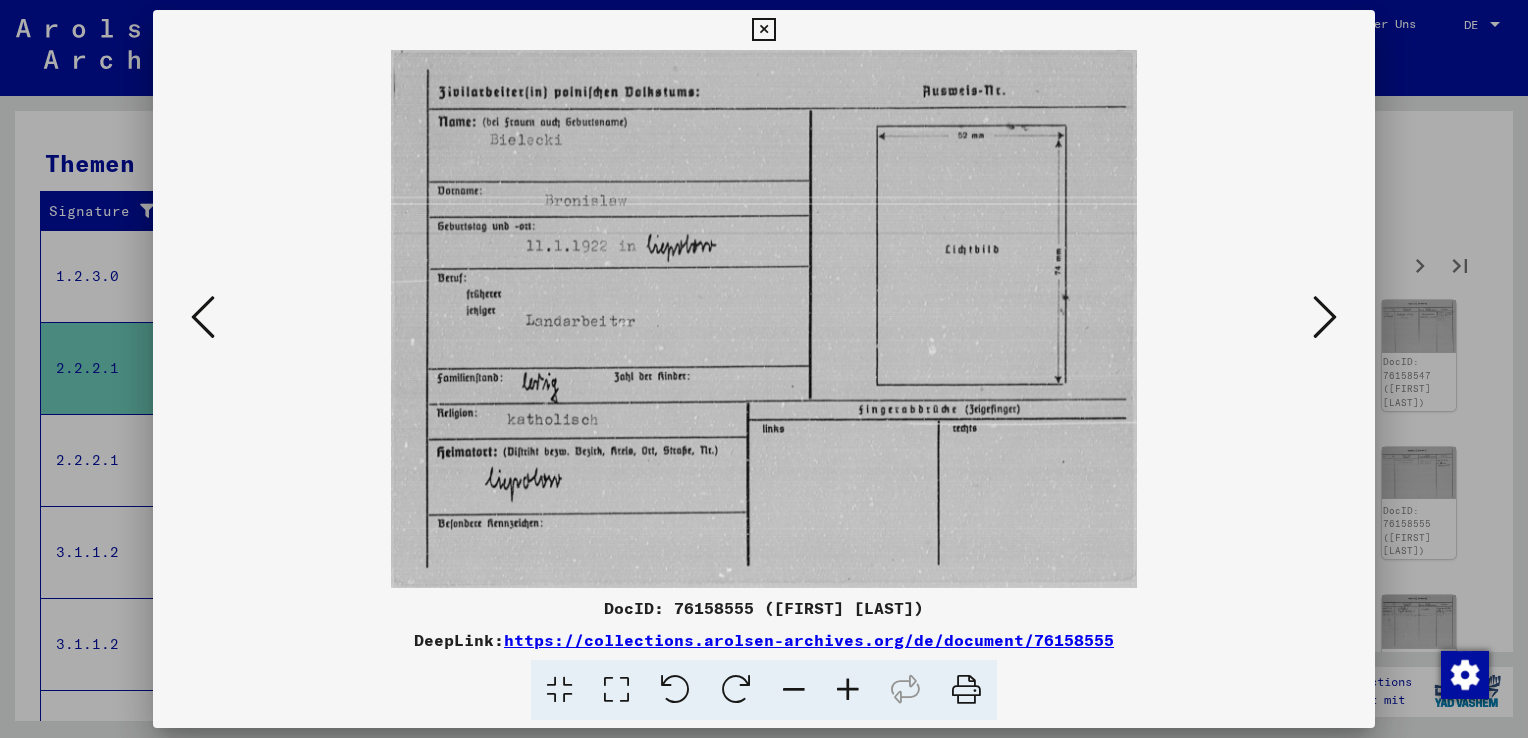 click at bounding box center (1325, 317) 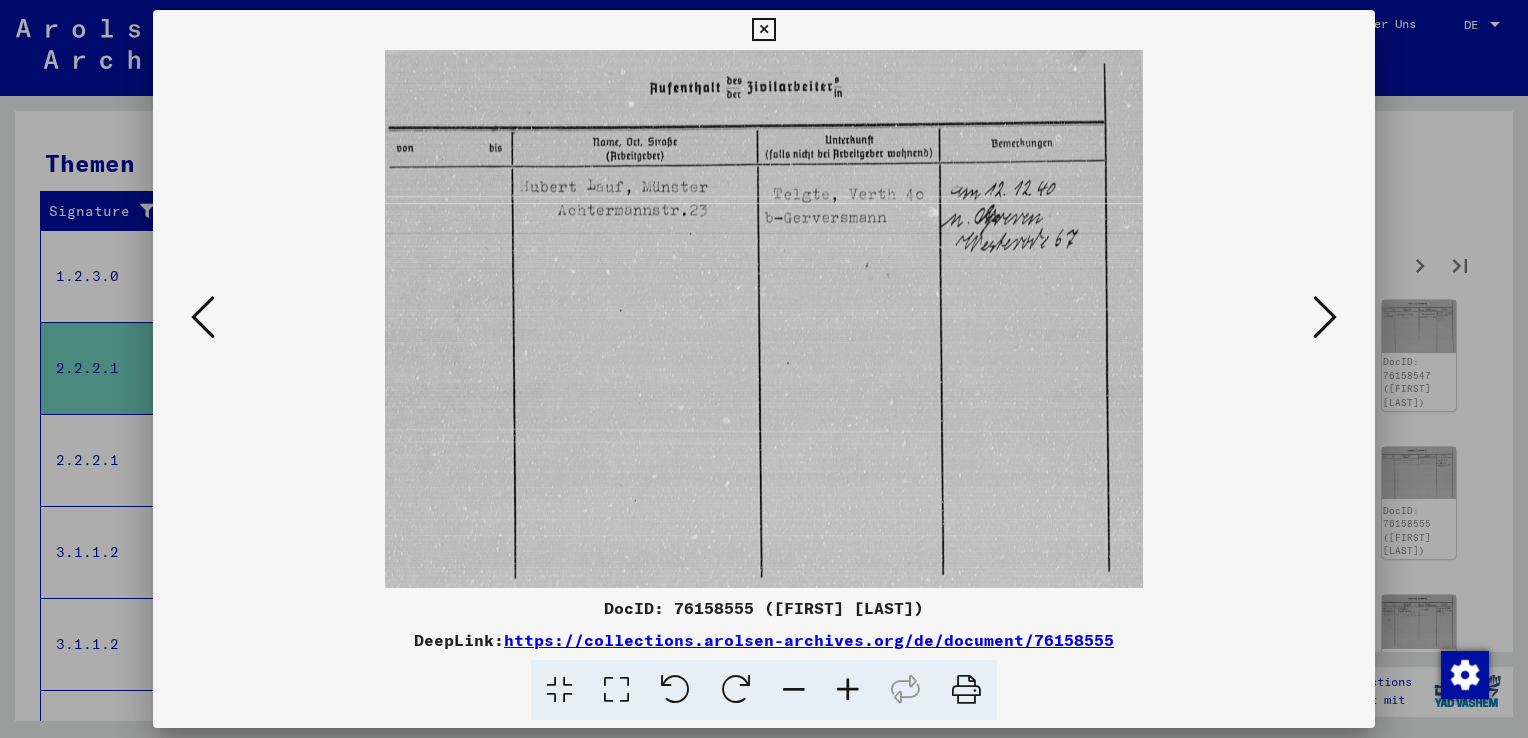 click at bounding box center (1325, 317) 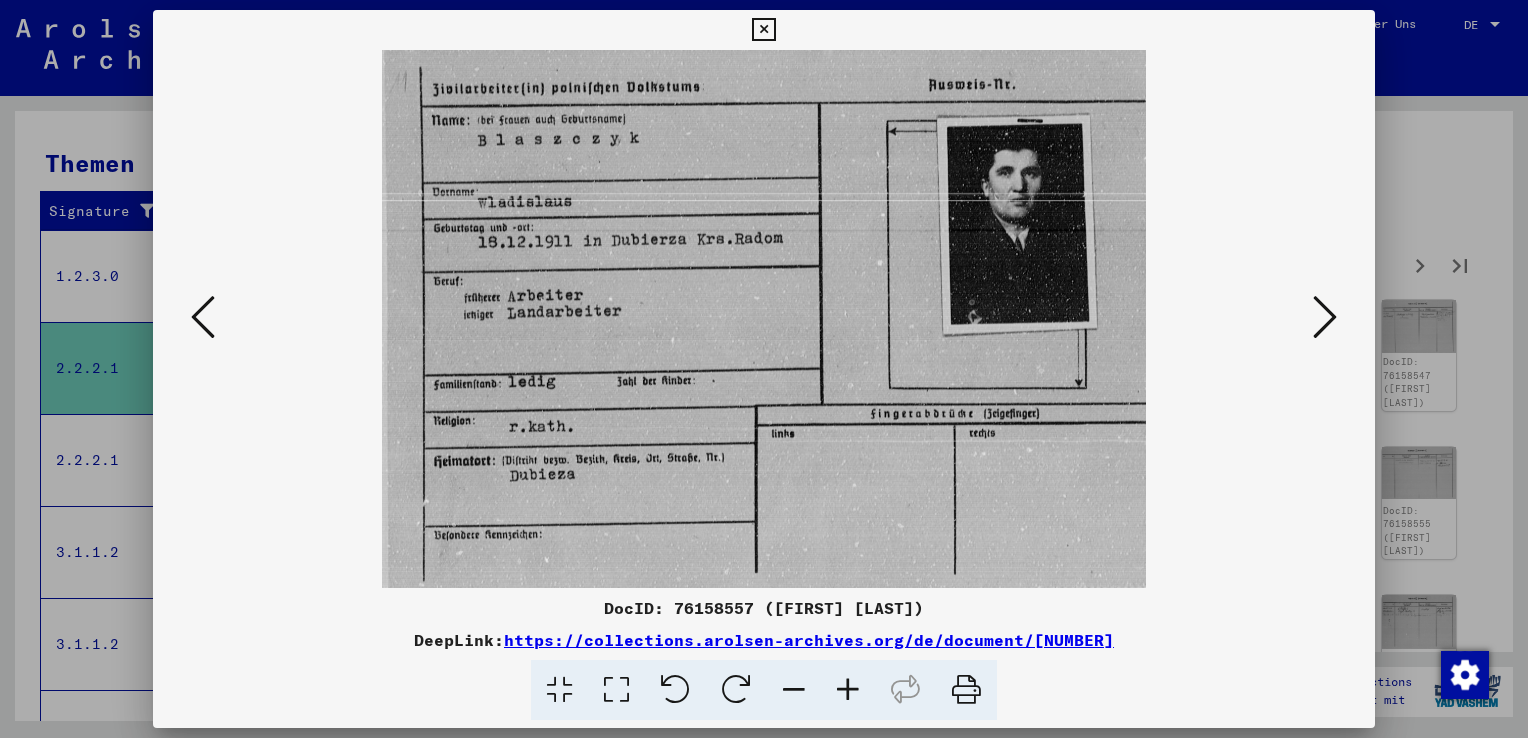 click at bounding box center [1325, 317] 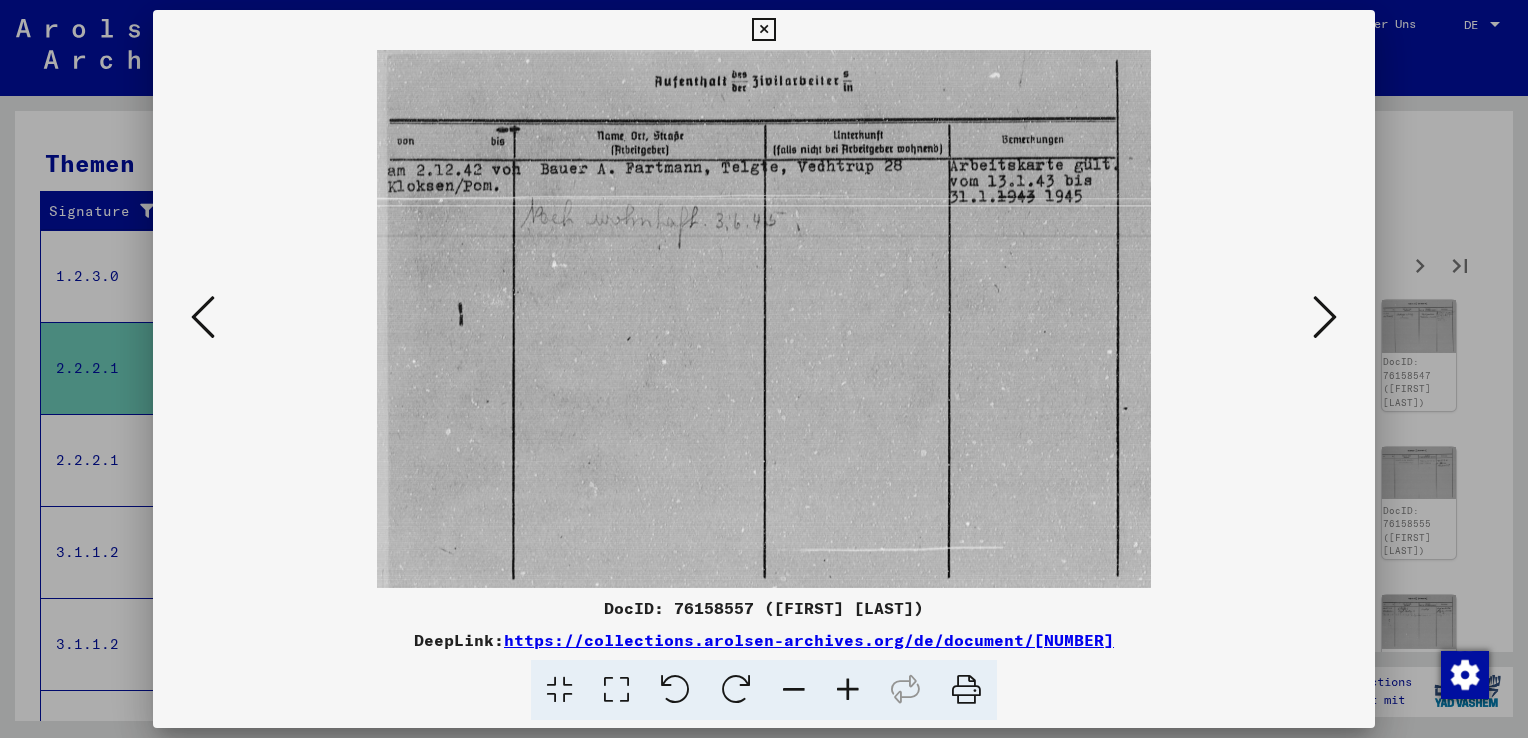 click at bounding box center [1325, 317] 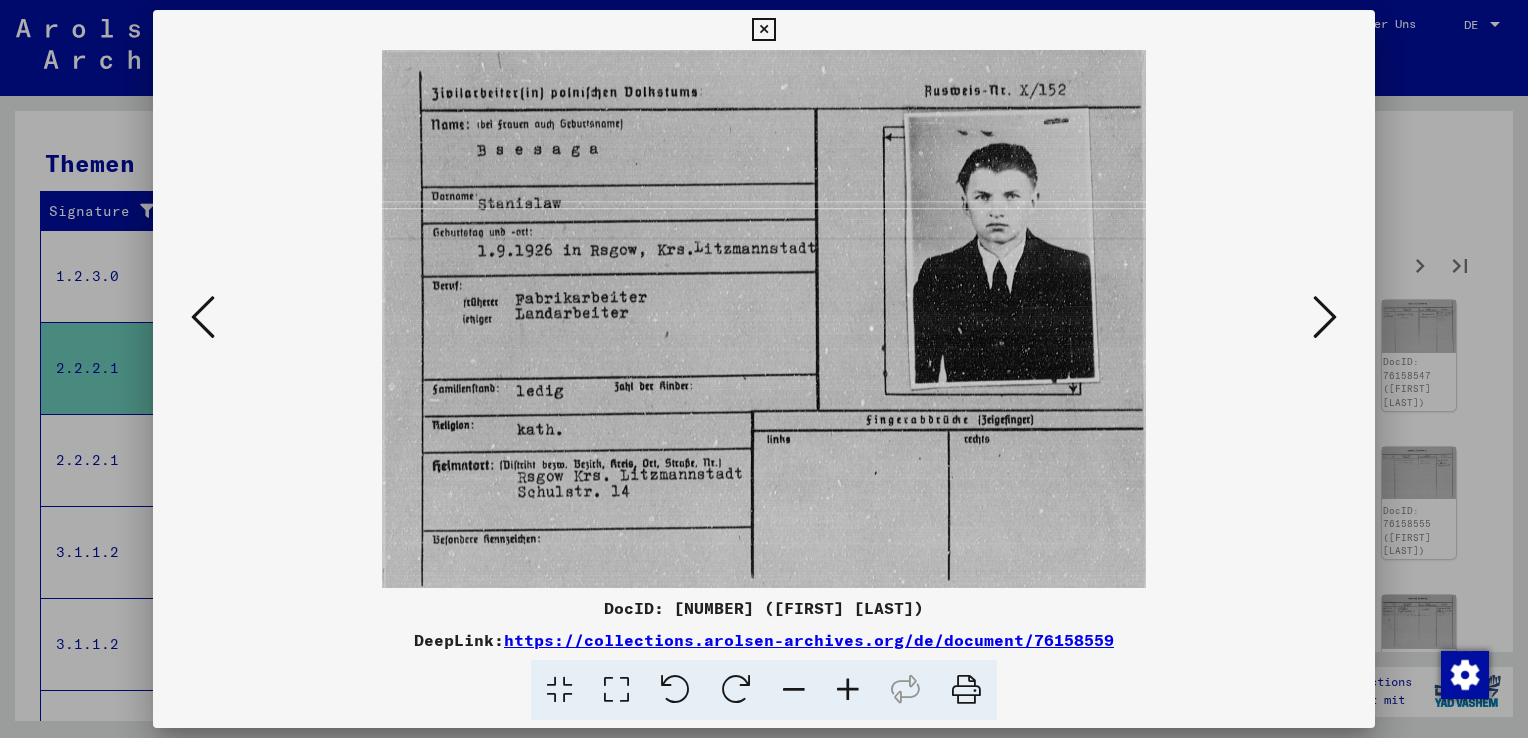 click at bounding box center (1325, 317) 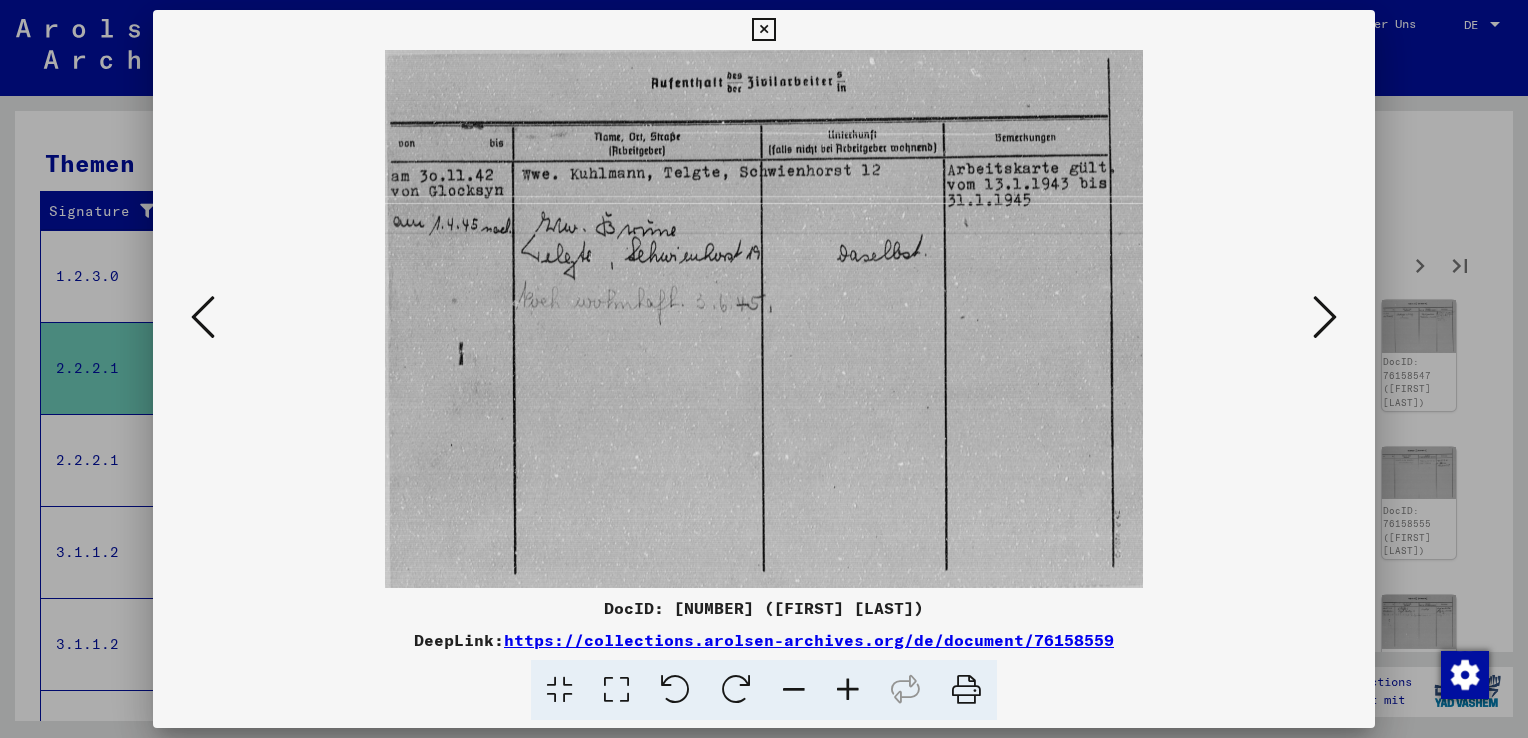 click at bounding box center (1325, 317) 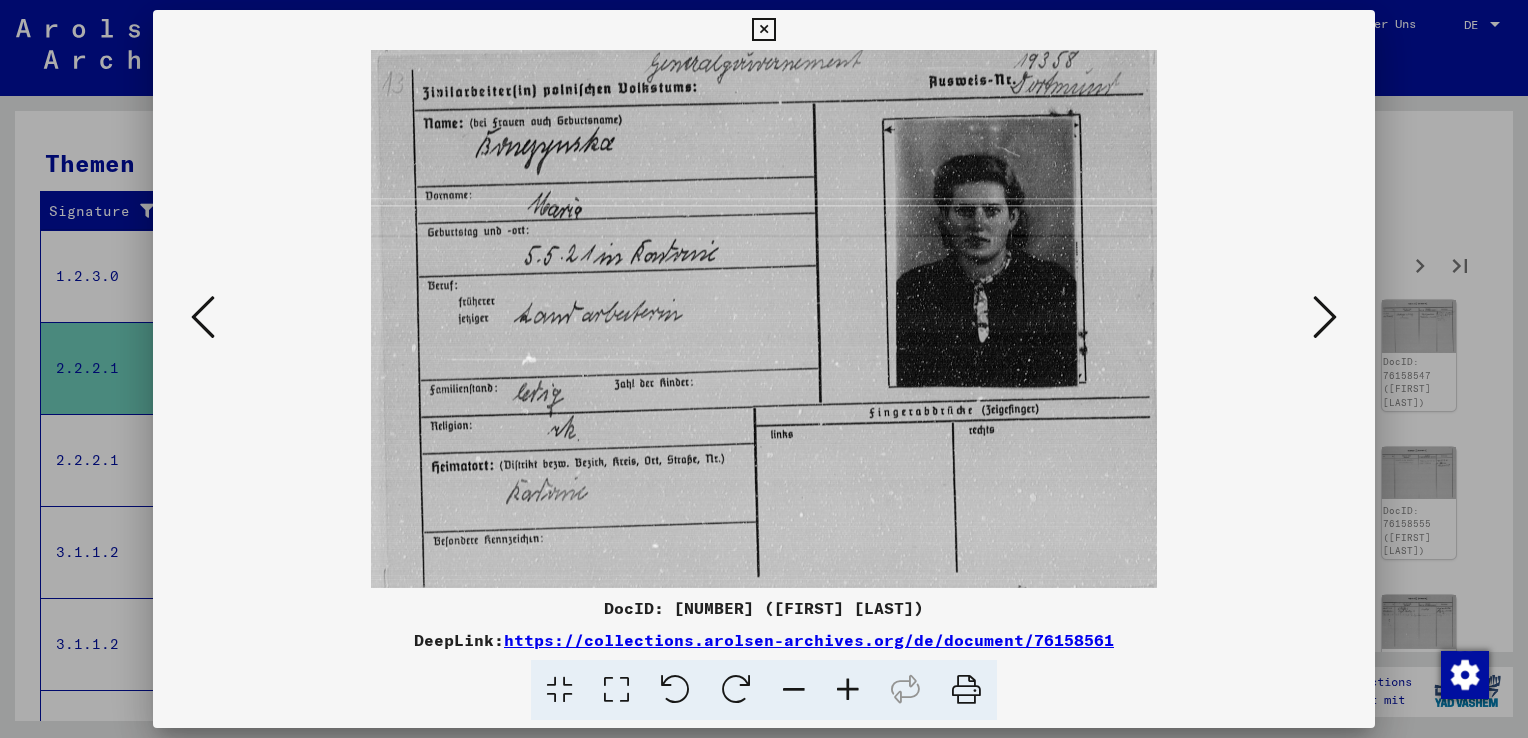 click at bounding box center [1325, 317] 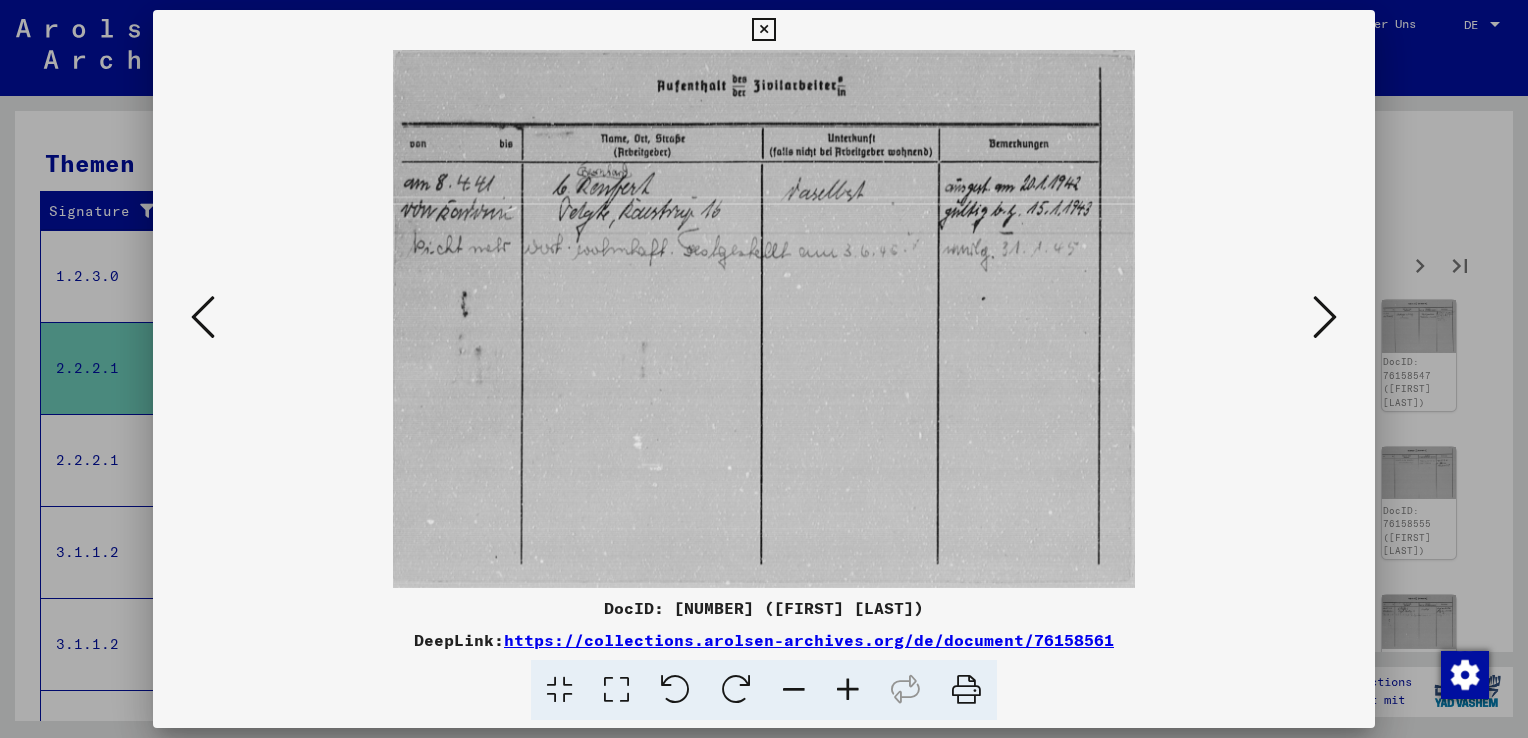 click at bounding box center [1325, 317] 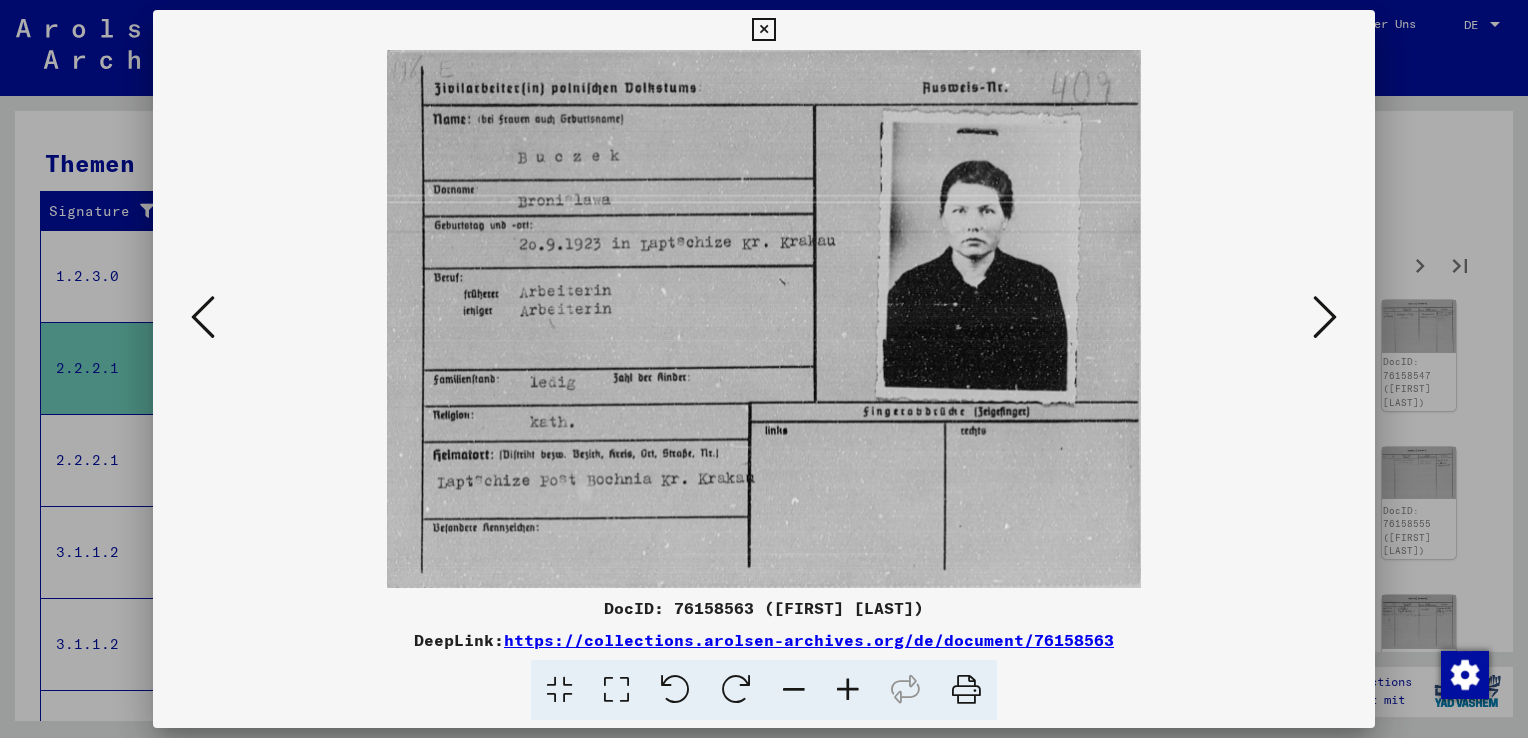 click at bounding box center [1325, 317] 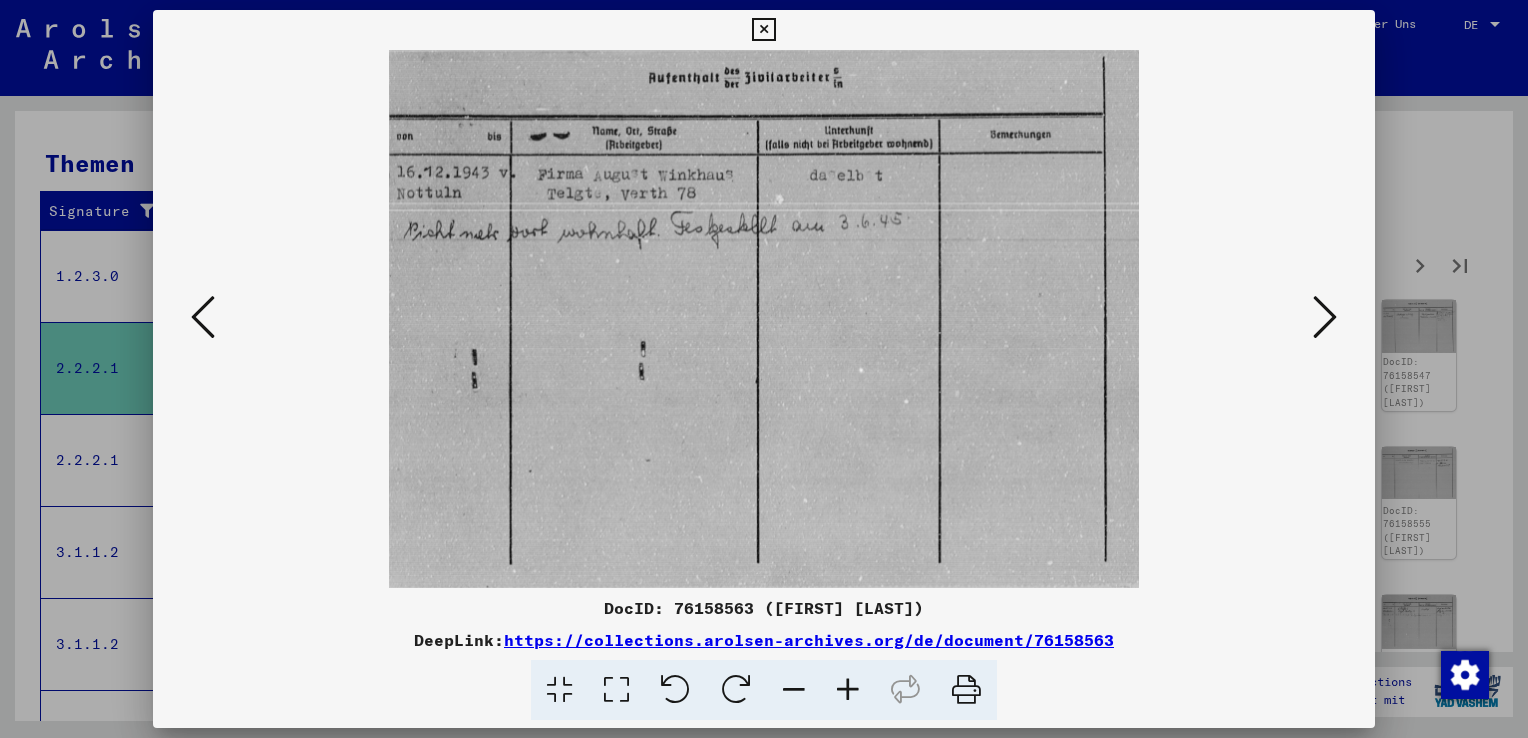 click at bounding box center [1325, 317] 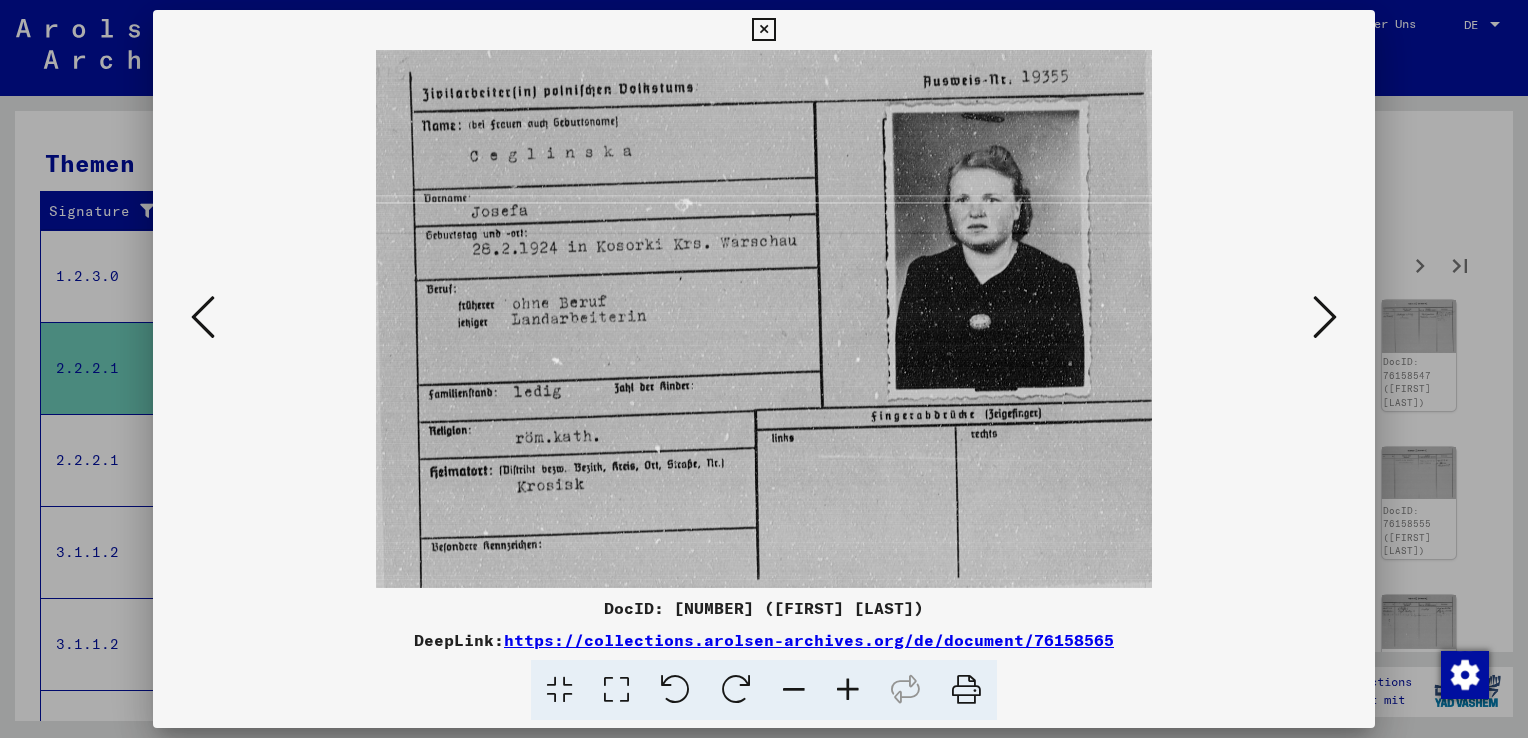 click at bounding box center [1325, 317] 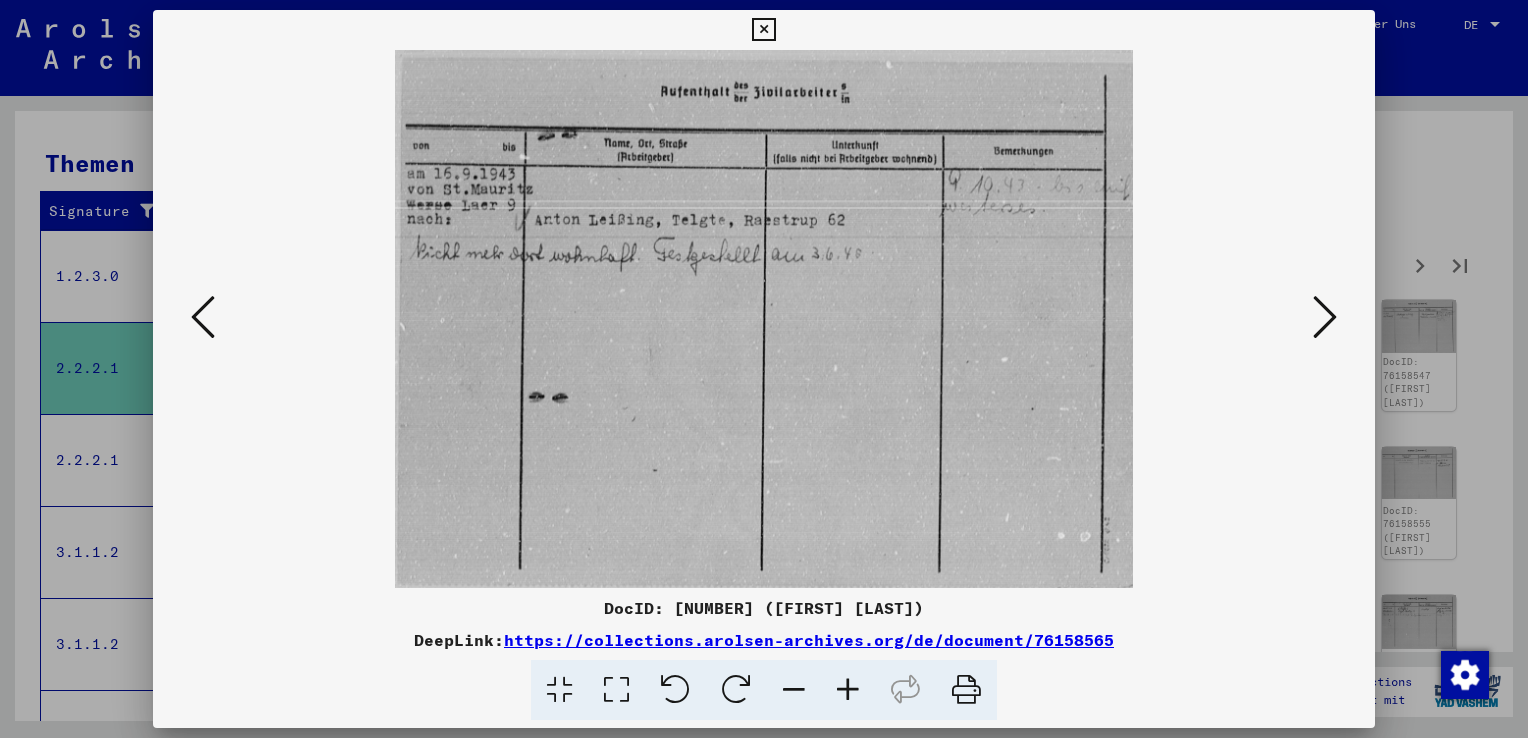 click at bounding box center [1325, 317] 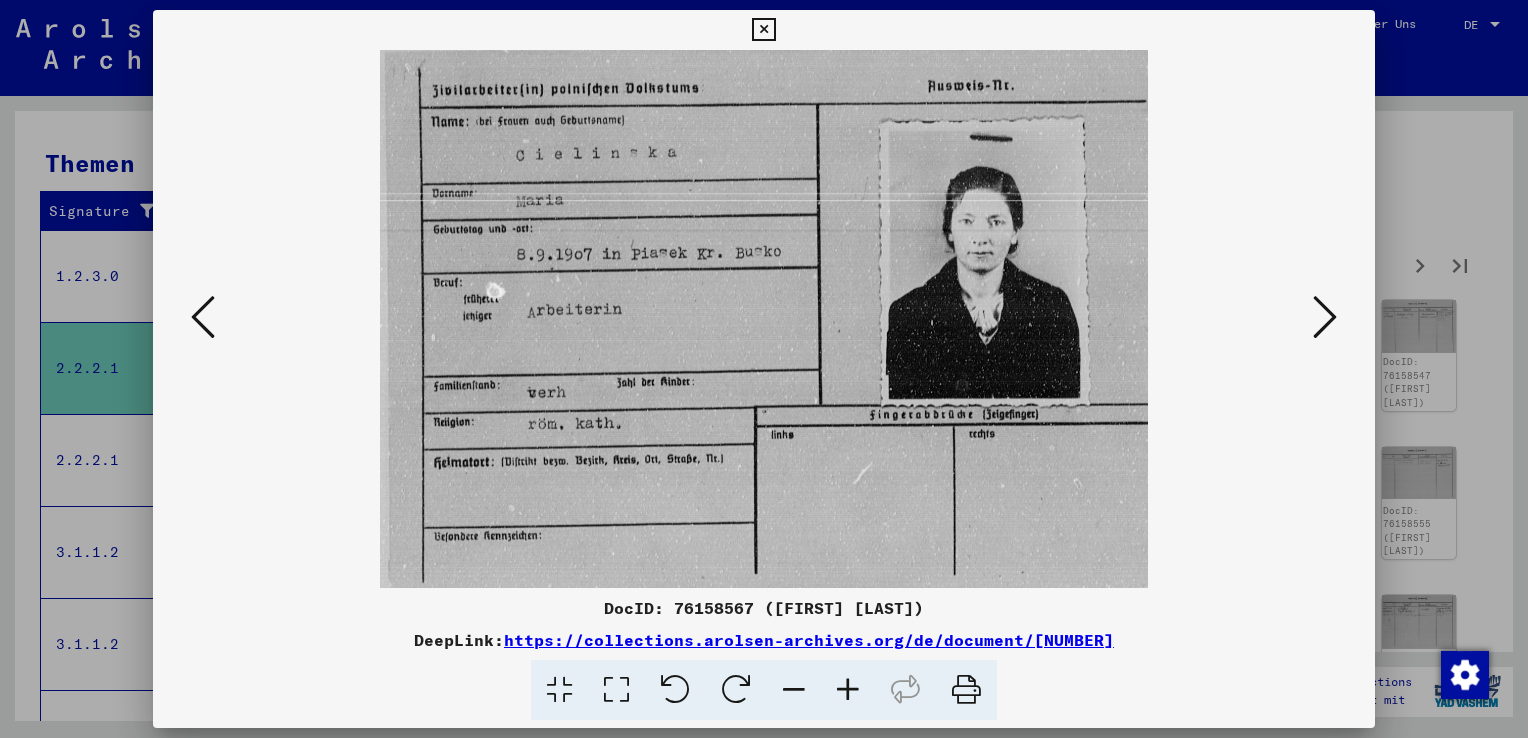 click at bounding box center (1325, 317) 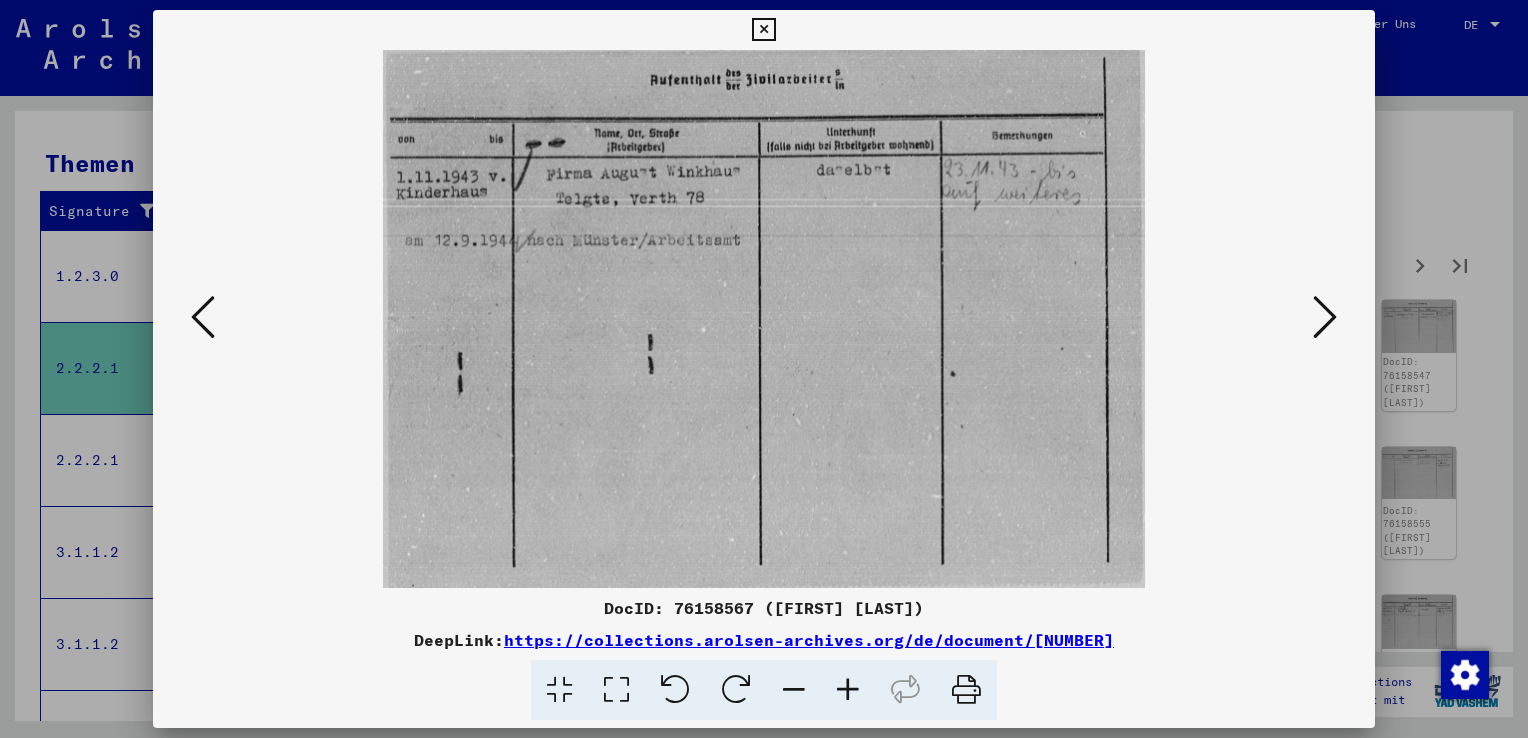 click at bounding box center (1325, 317) 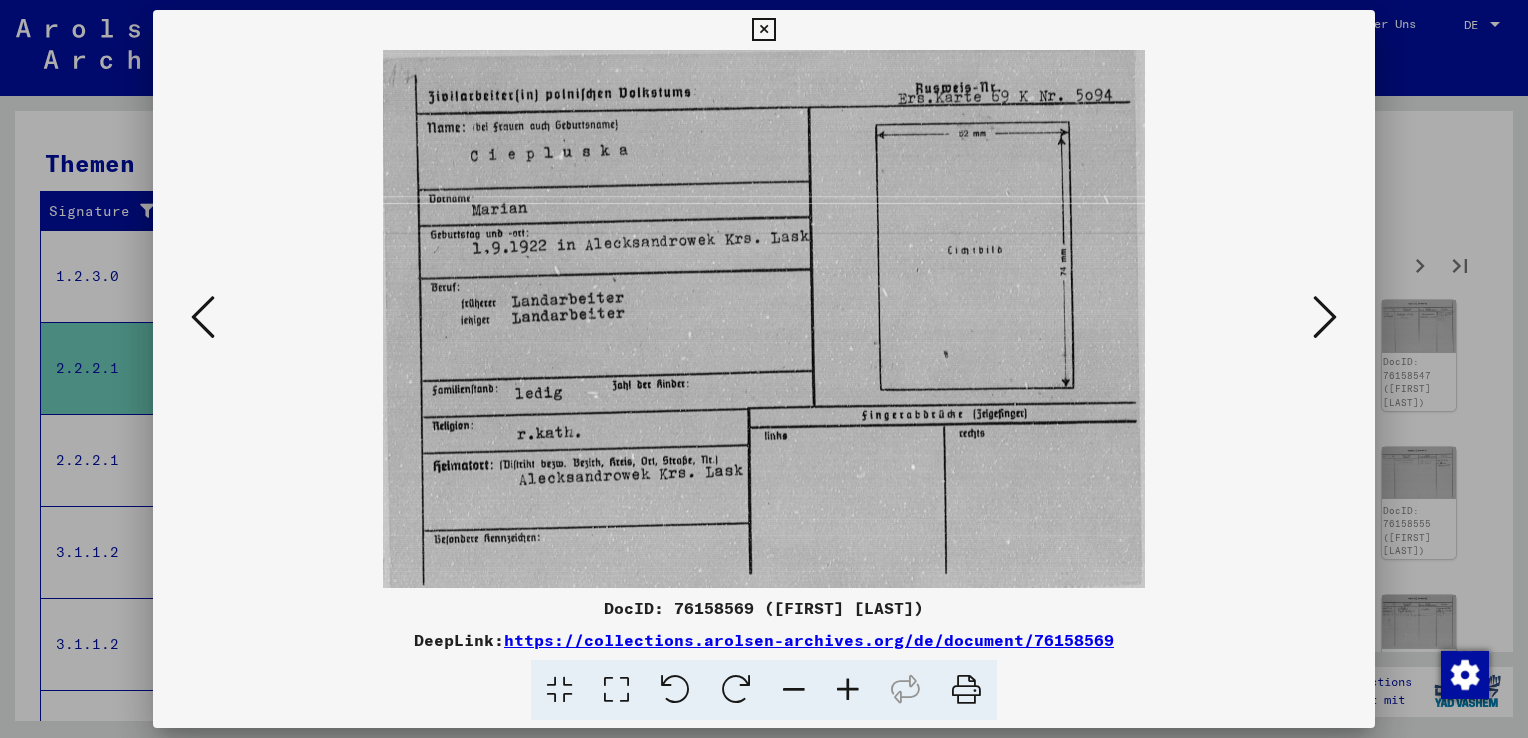 click at bounding box center [1325, 317] 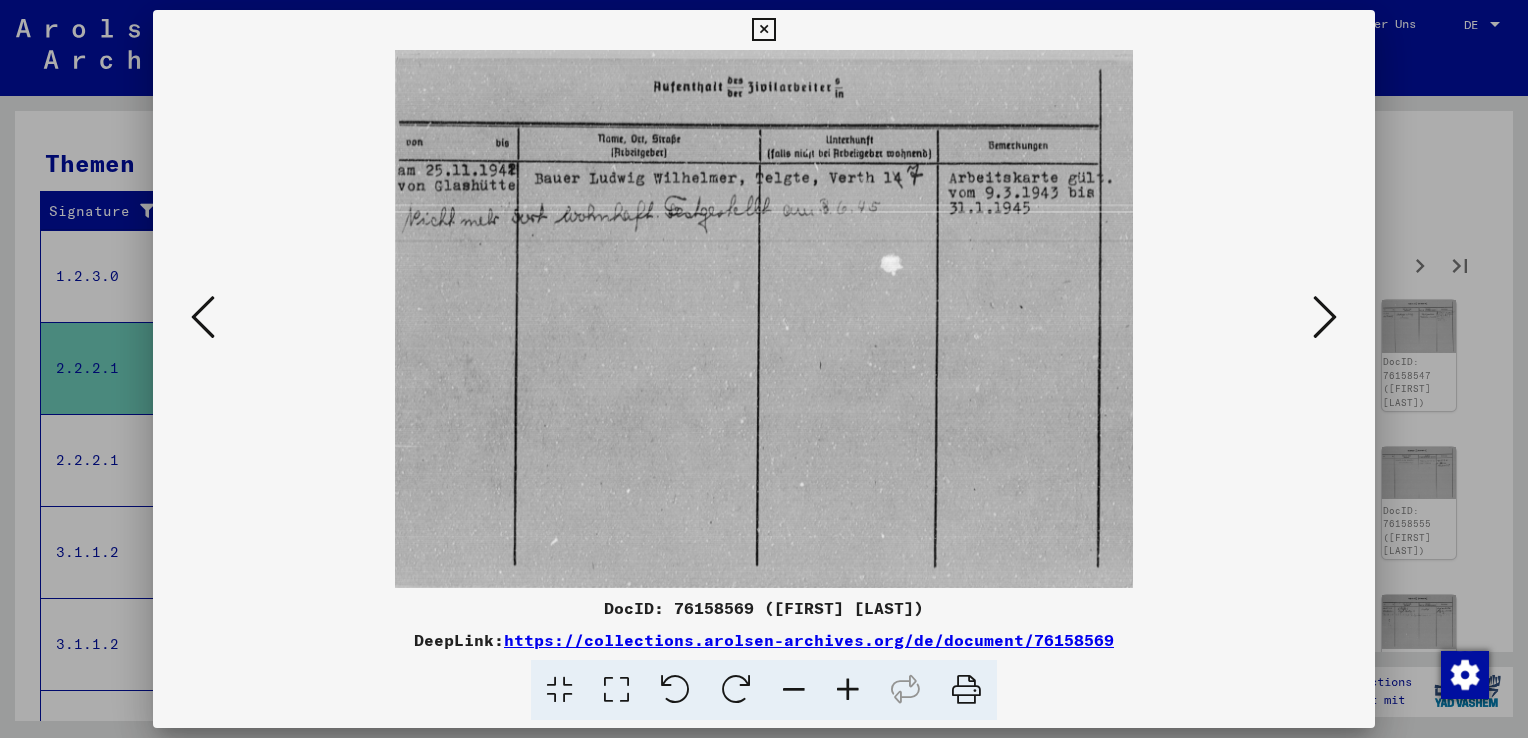 click at bounding box center (1325, 317) 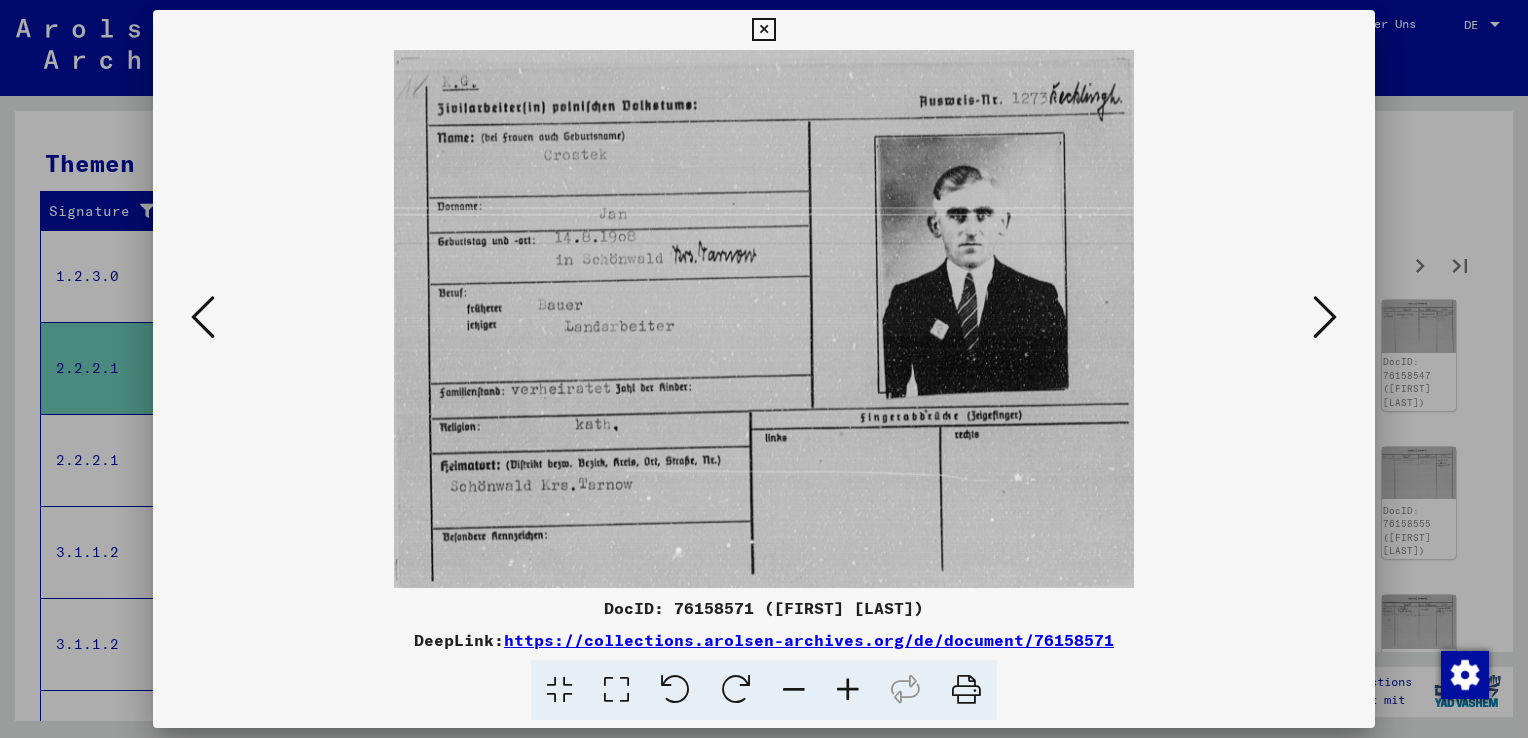 click at bounding box center (1325, 317) 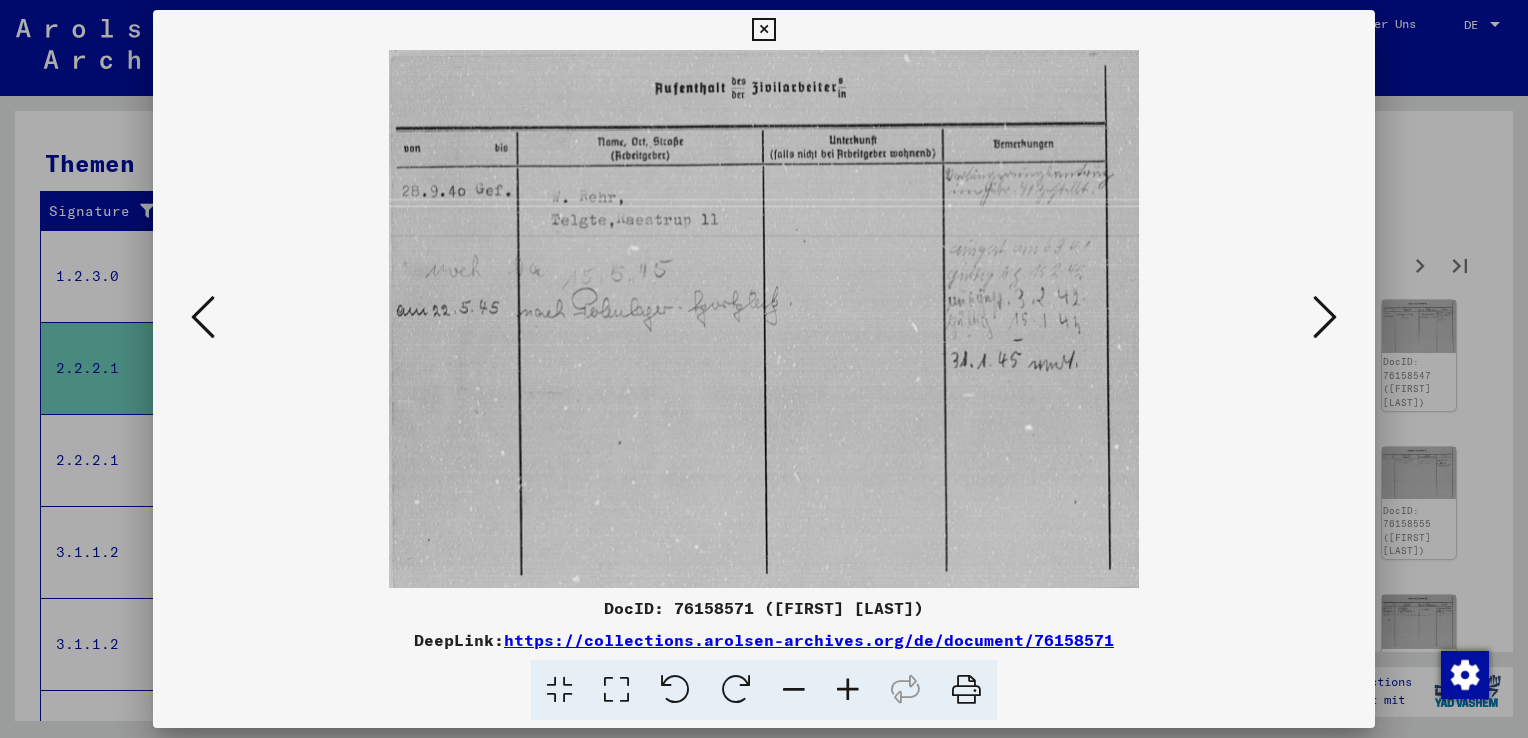 click at bounding box center [1325, 317] 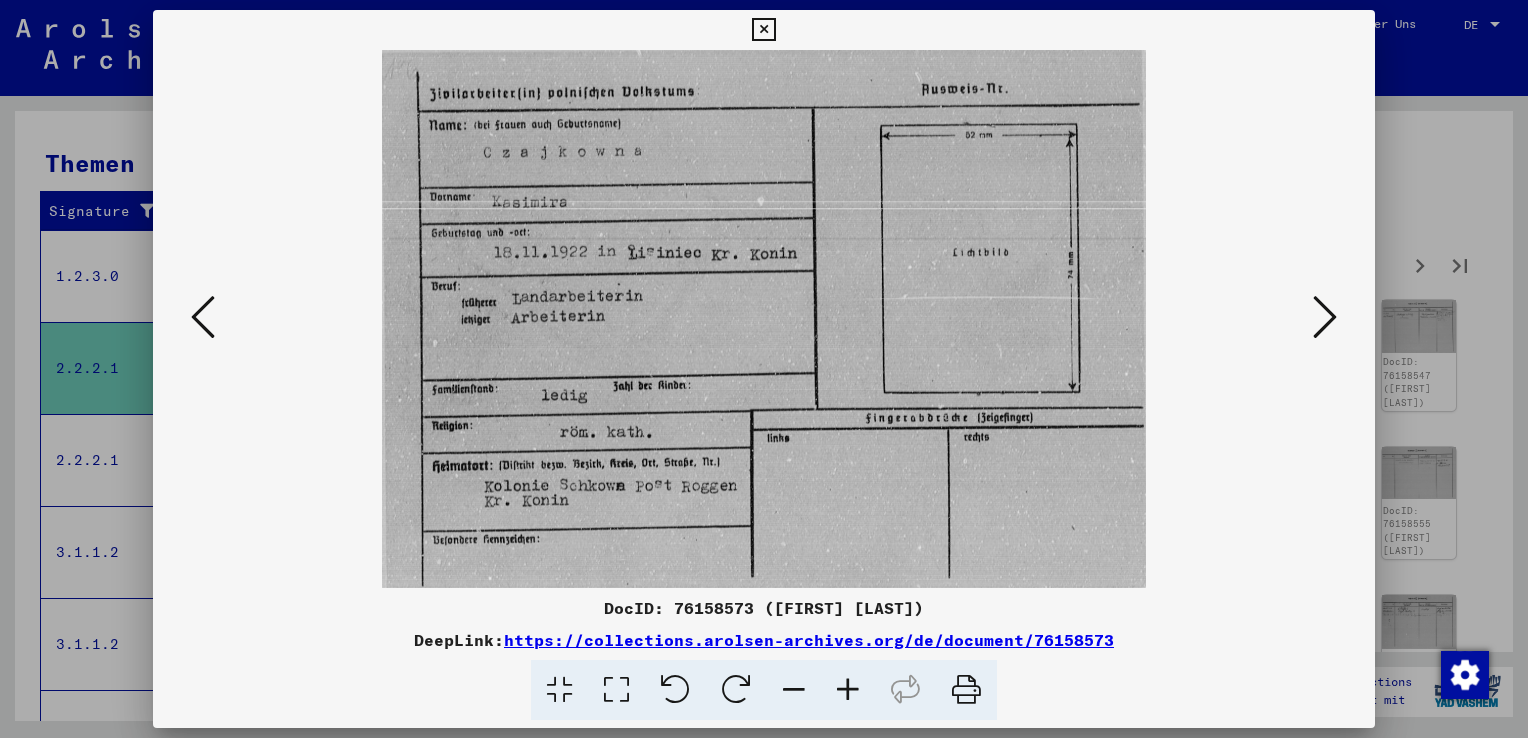 click at bounding box center [1325, 317] 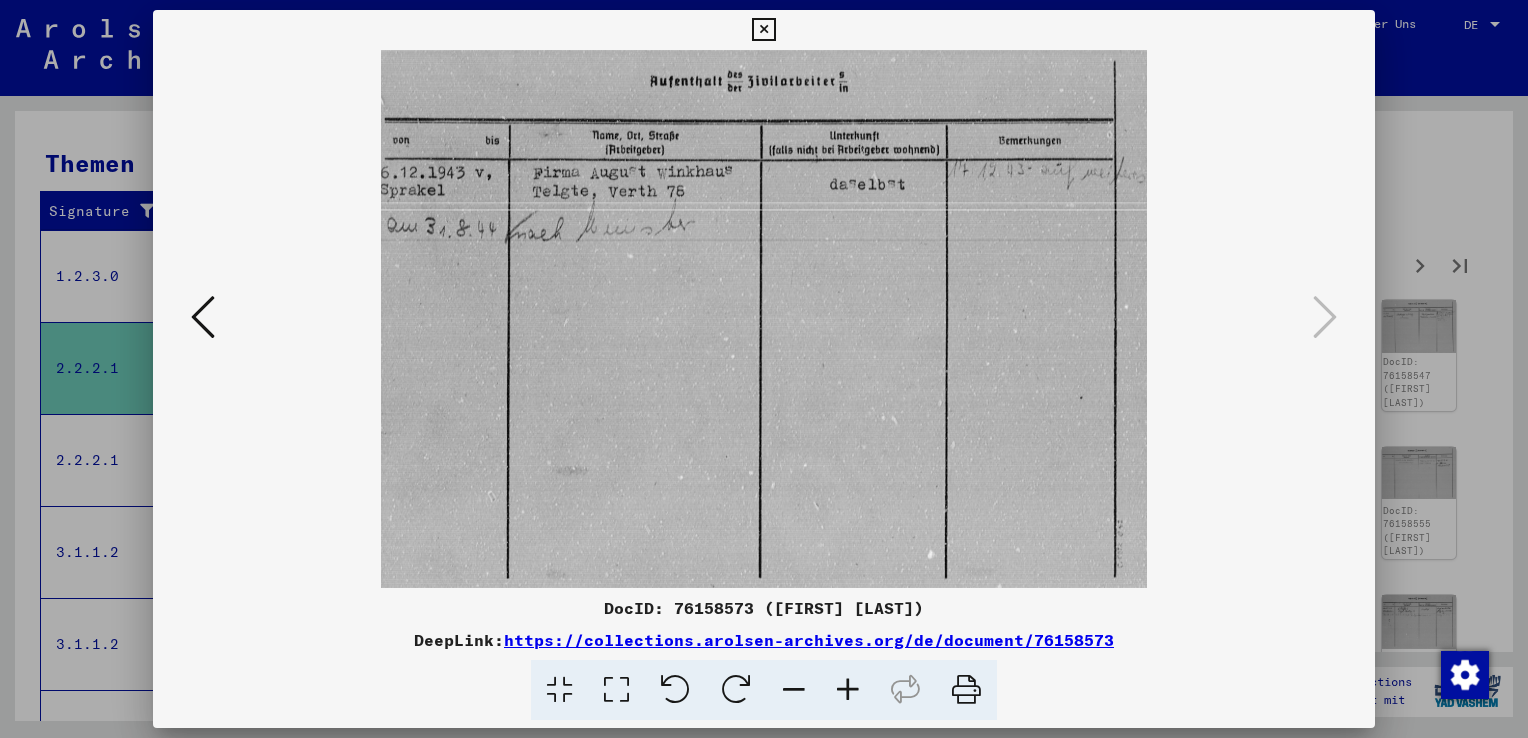click at bounding box center [203, 317] 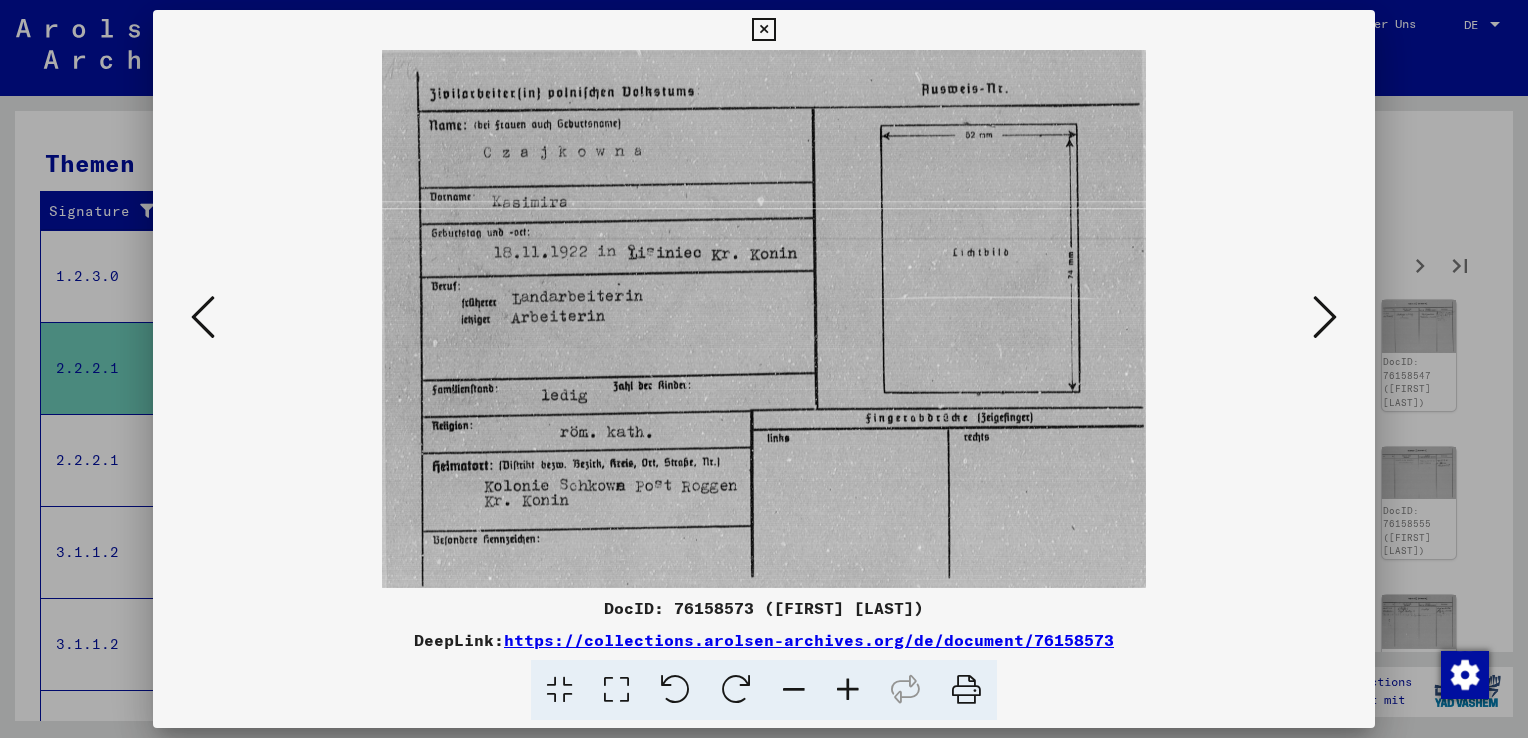 click at bounding box center (764, 369) 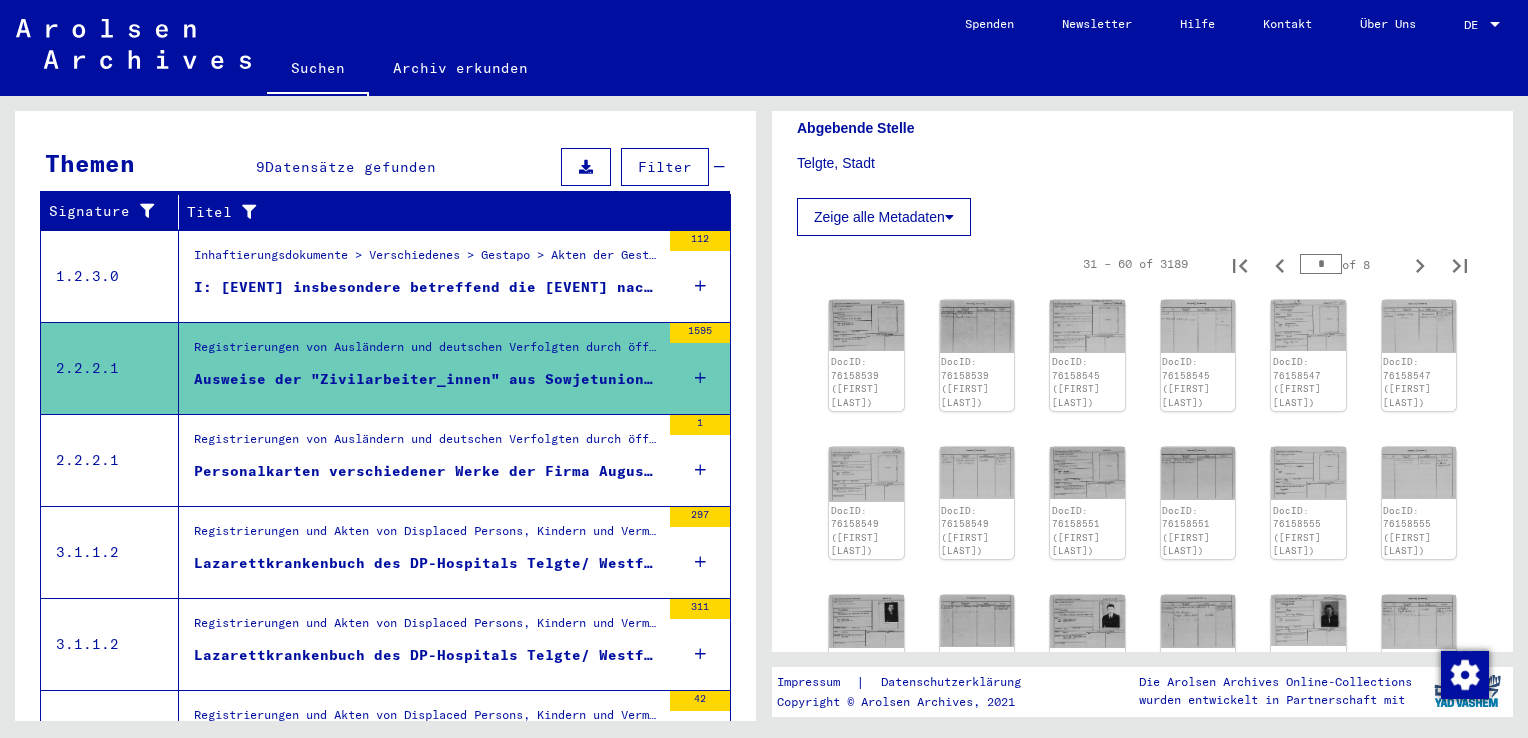 click 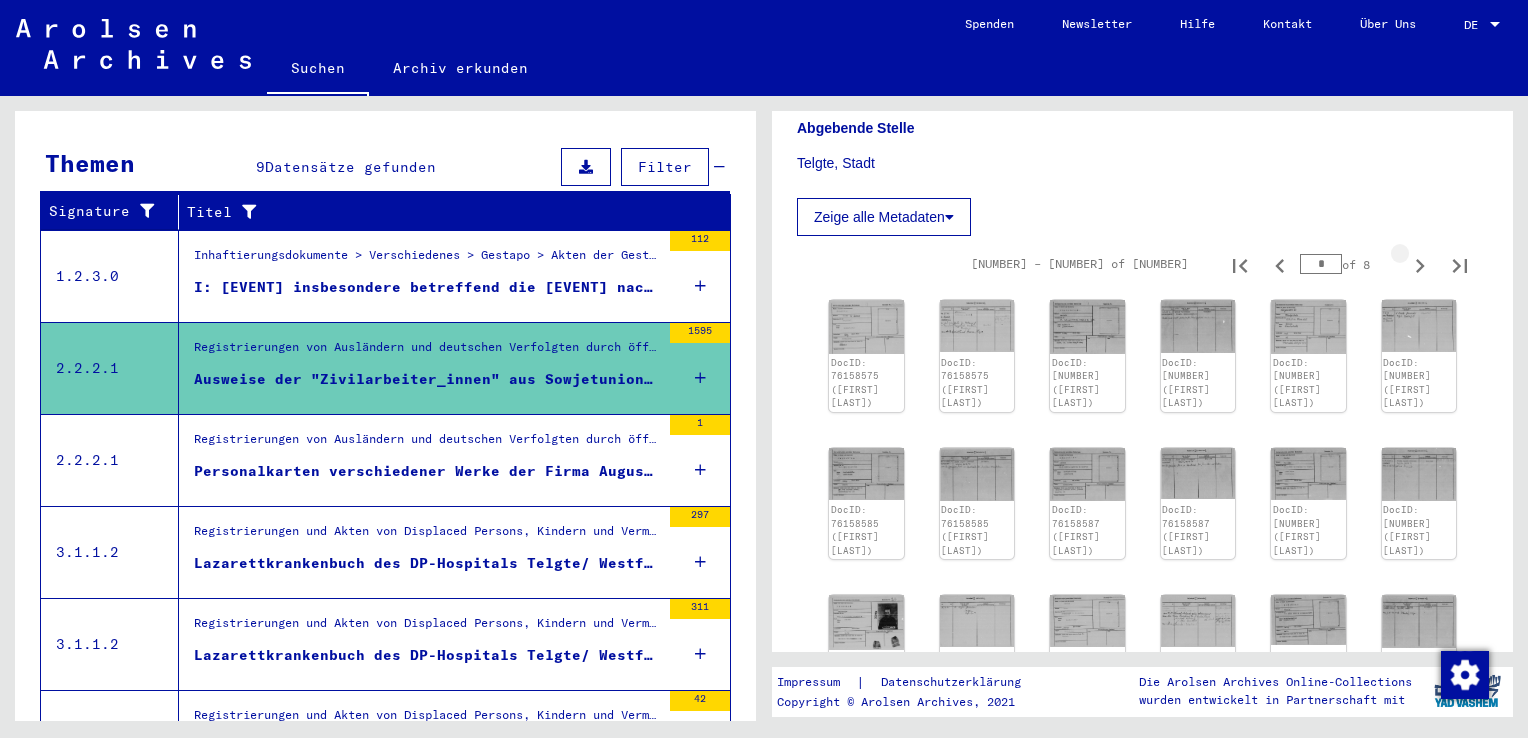 type on "*" 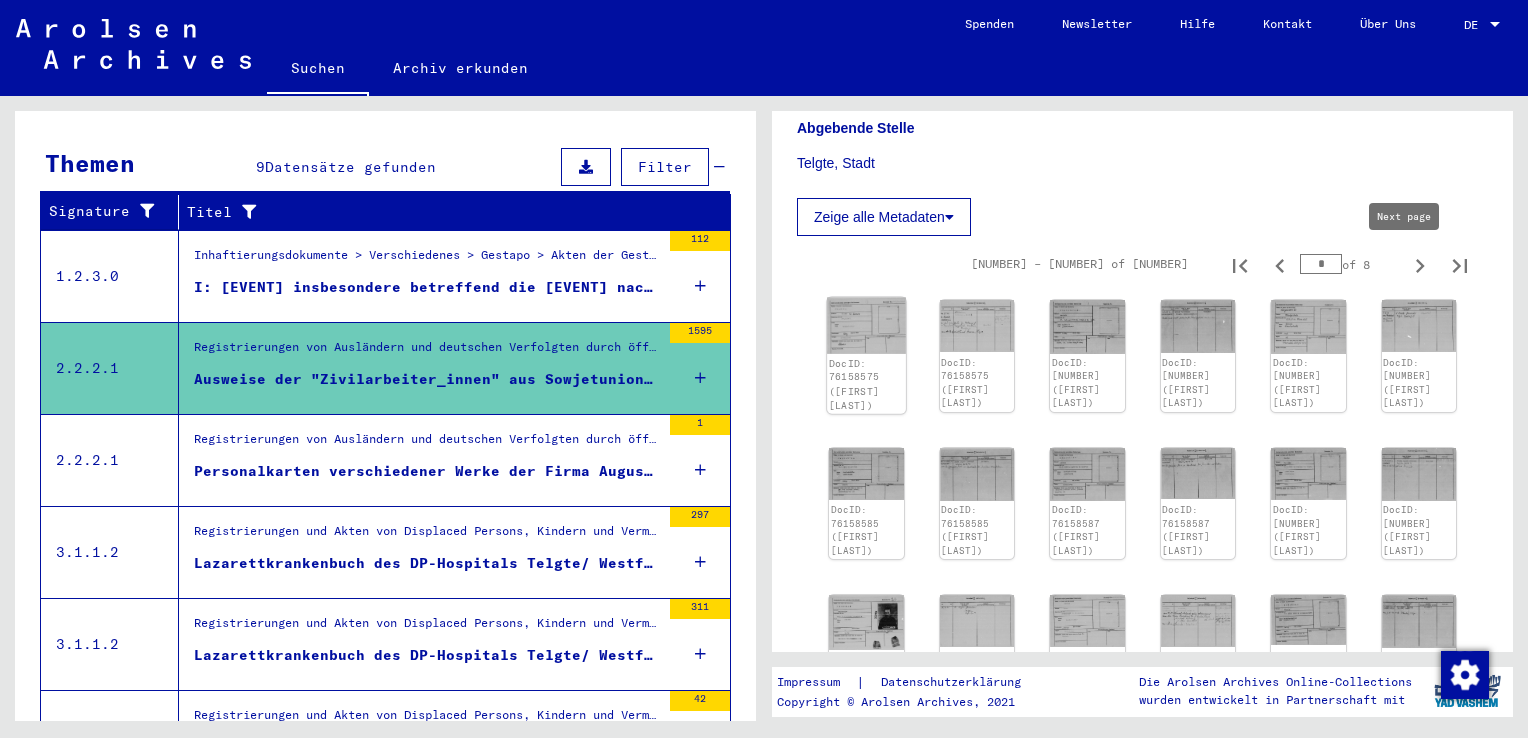 click on "DocID: 76158575 ([FIRST] [LAST])" 